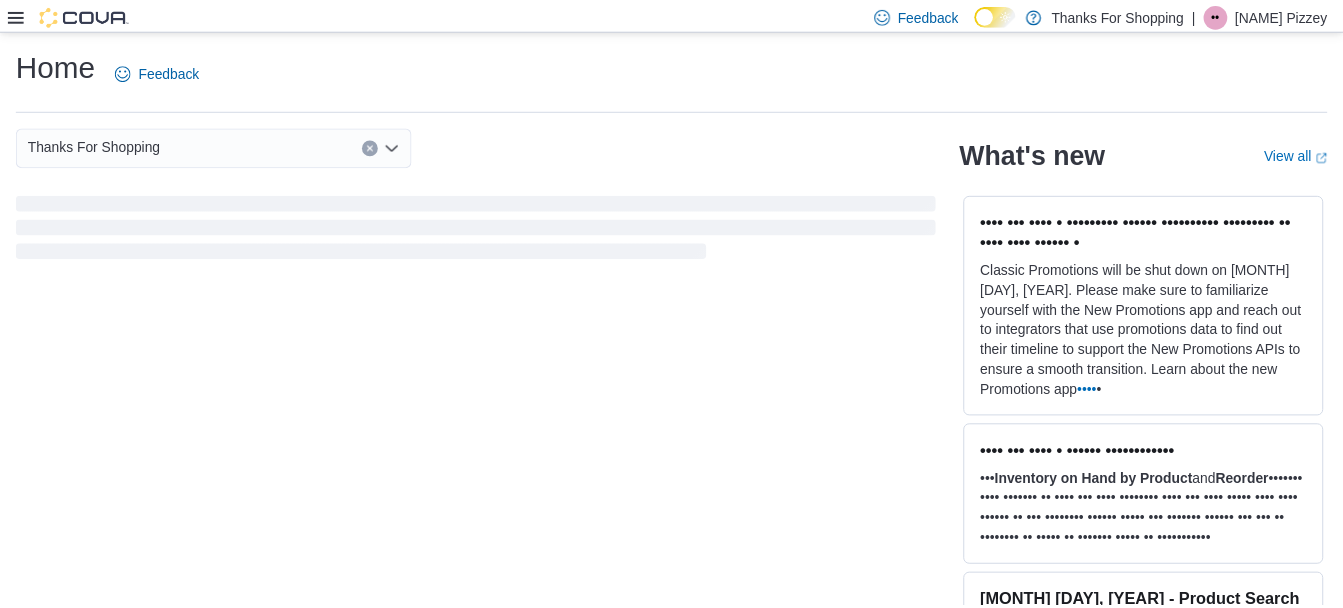 scroll, scrollTop: 0, scrollLeft: 0, axis: both 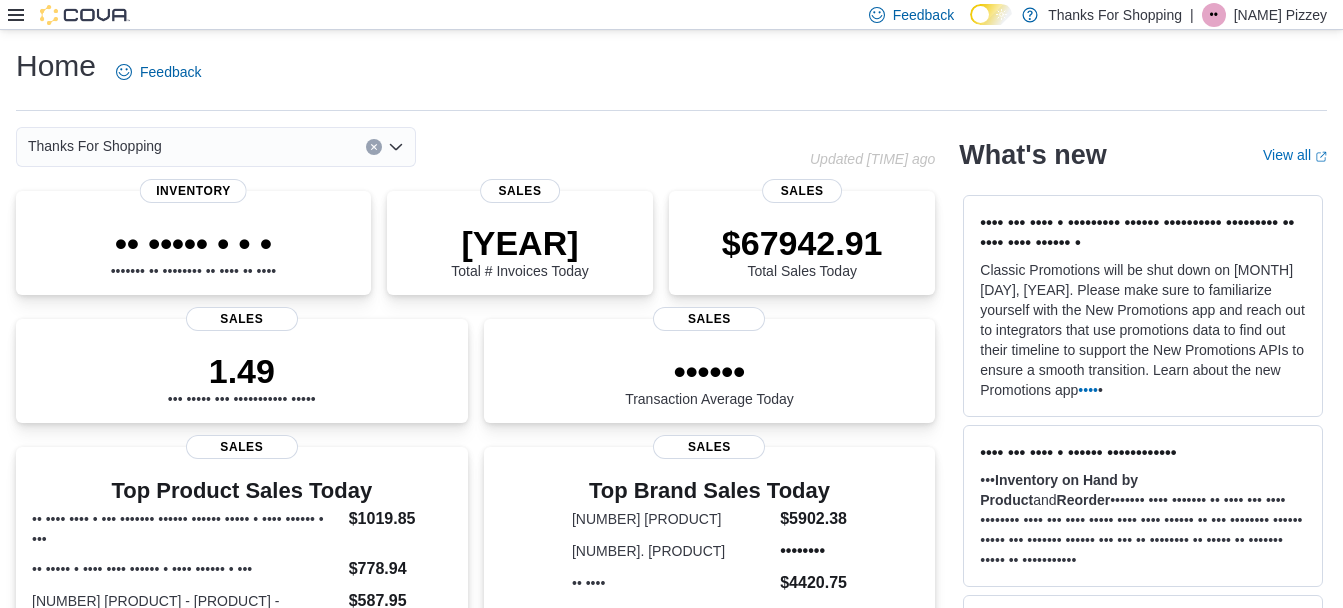 click at bounding box center (16, 15) 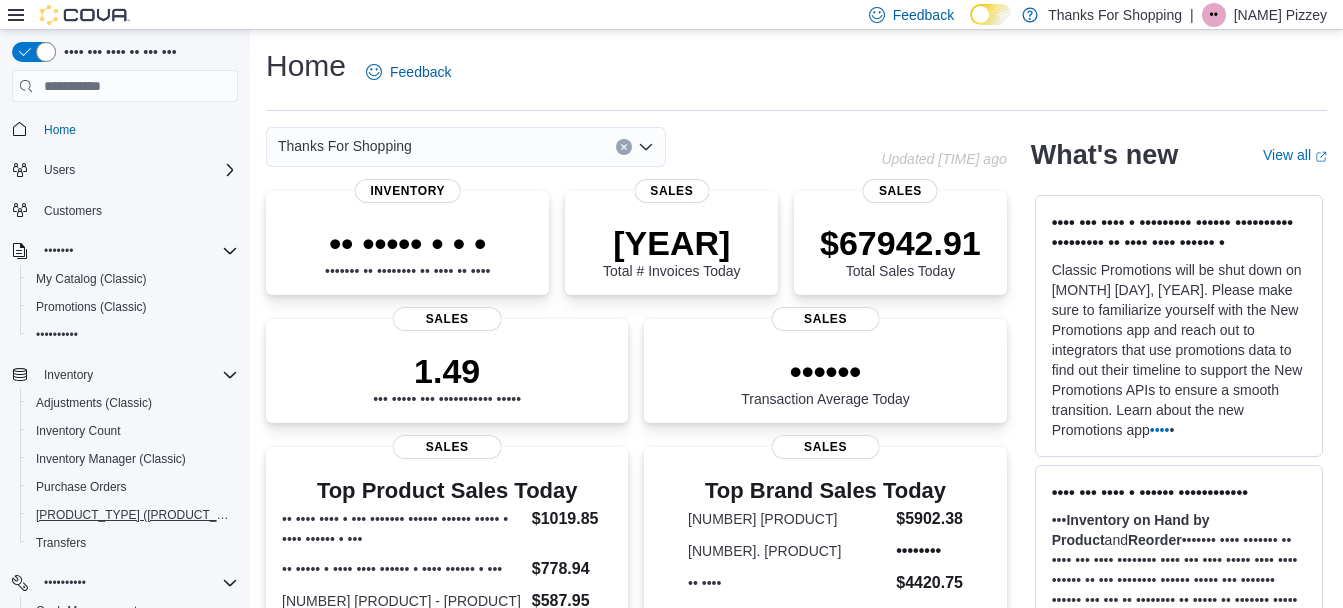 scroll, scrollTop: 223, scrollLeft: 0, axis: vertical 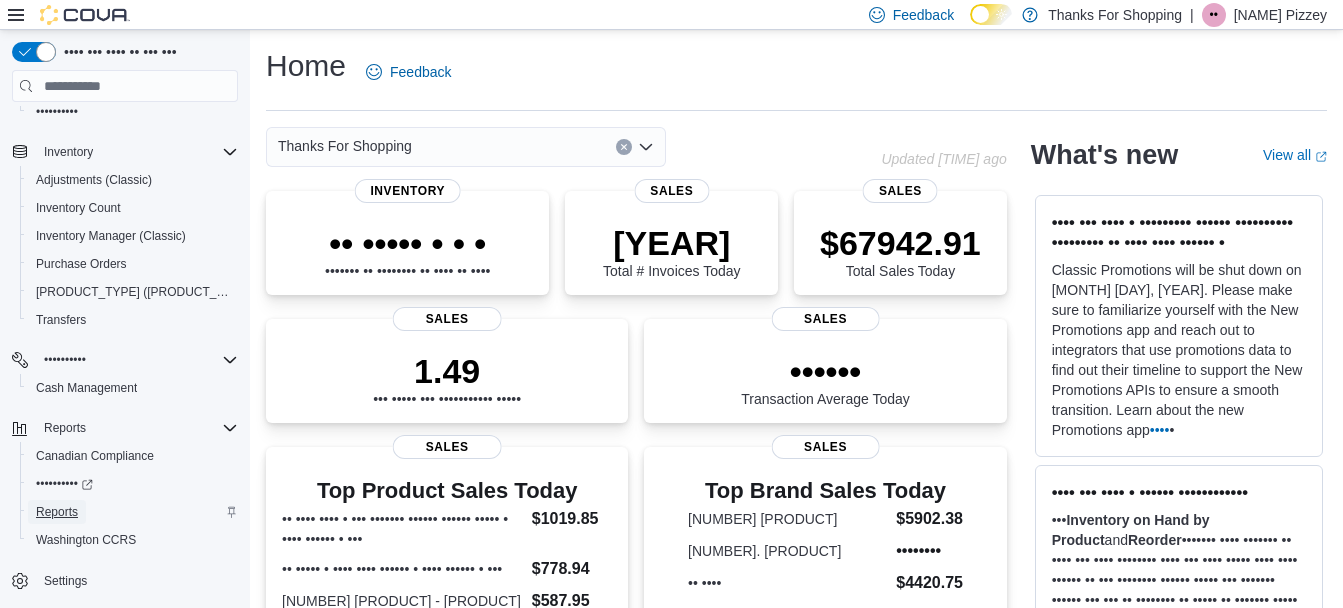 click on "Reports" at bounding box center (57, 512) 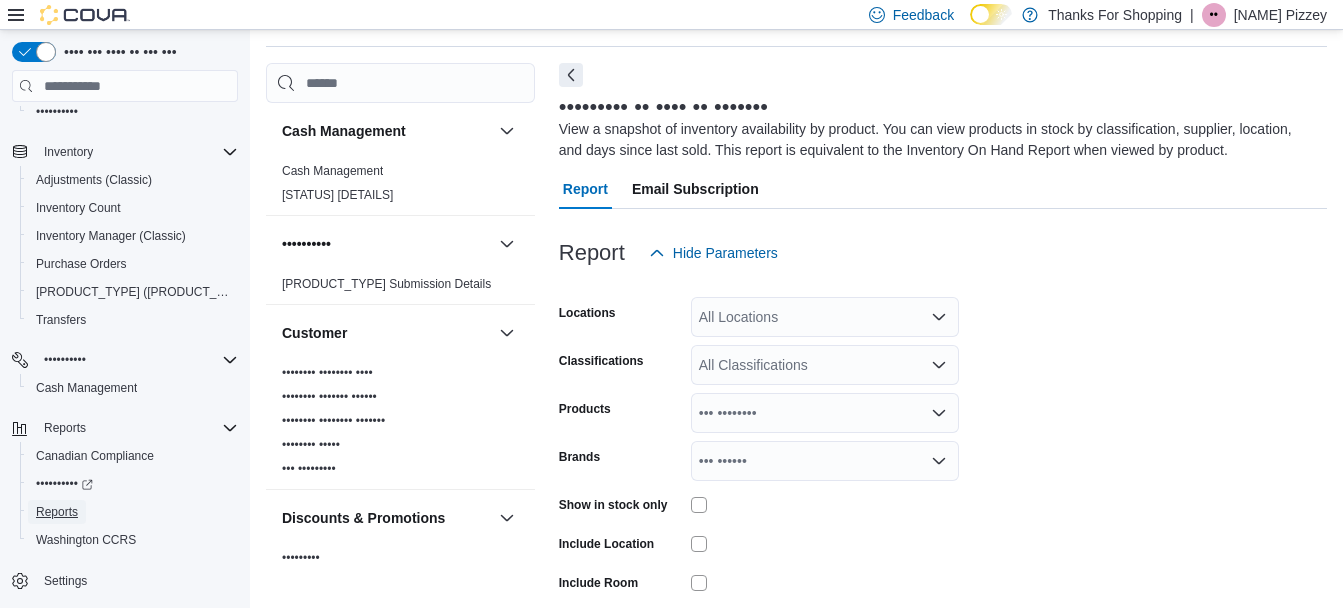scroll, scrollTop: 67, scrollLeft: 0, axis: vertical 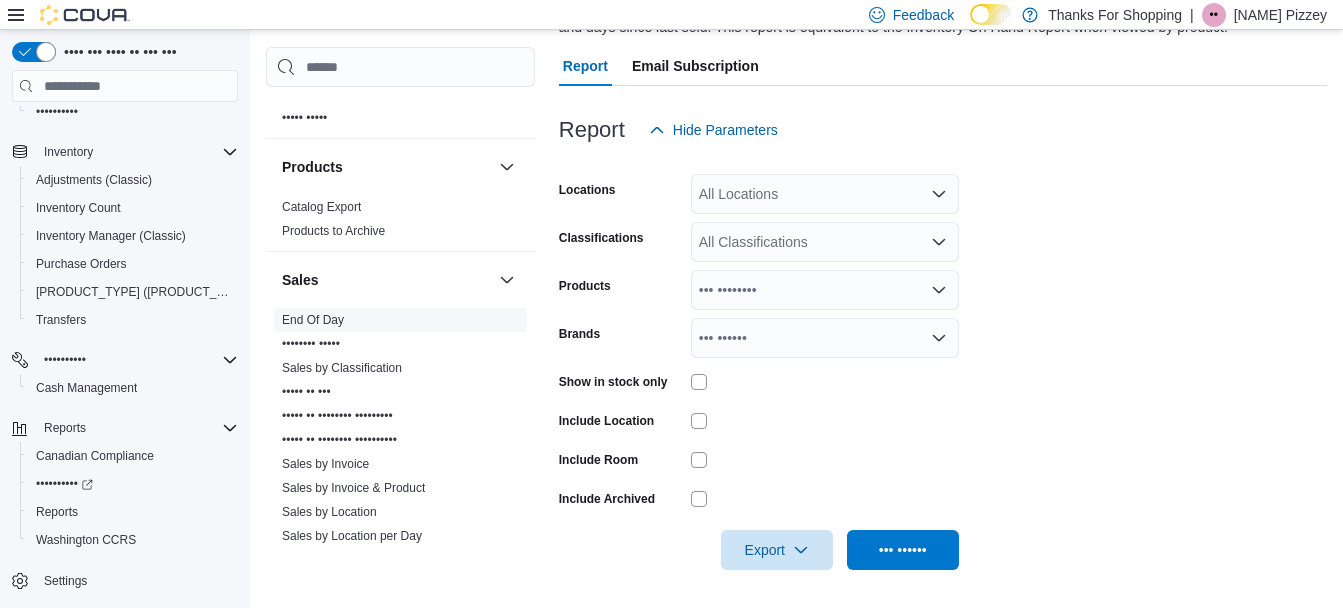 click on "End Of Day" at bounding box center [313, 320] 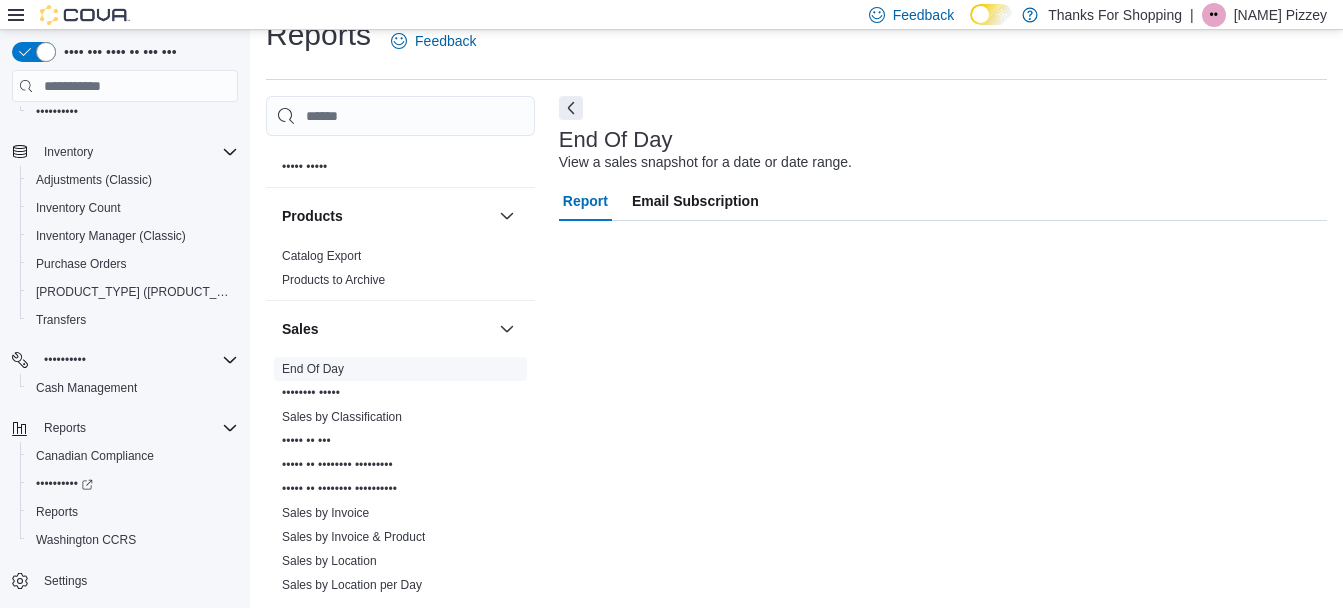 scroll, scrollTop: 31, scrollLeft: 0, axis: vertical 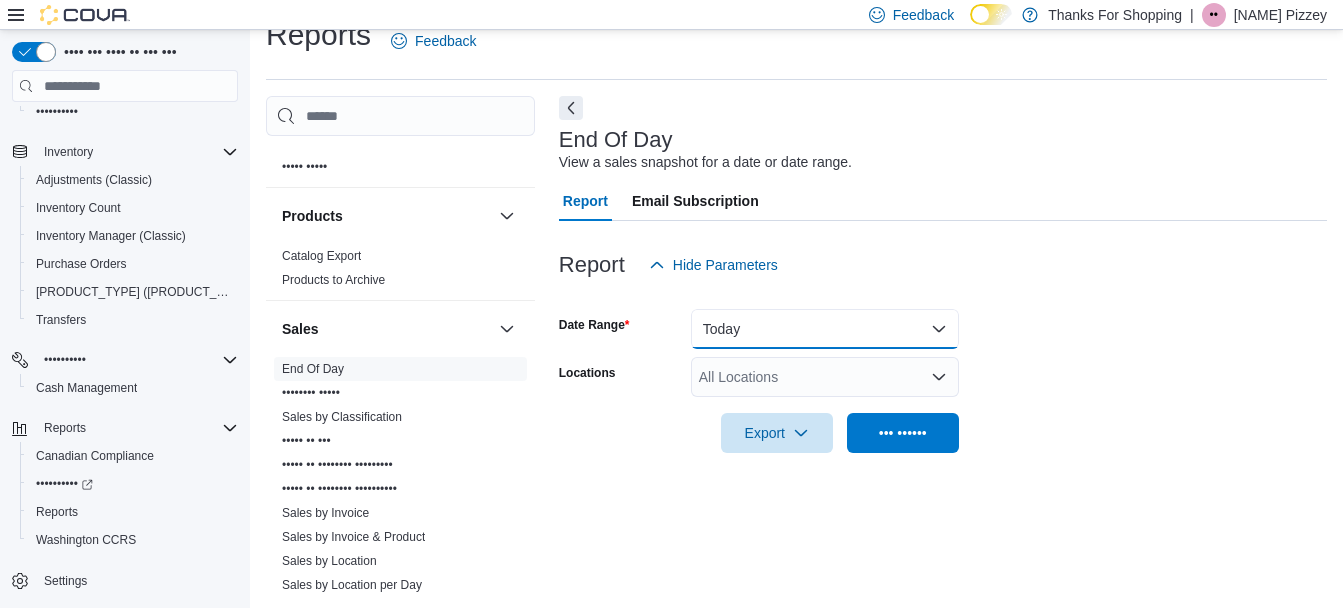click on "Today" at bounding box center [825, 329] 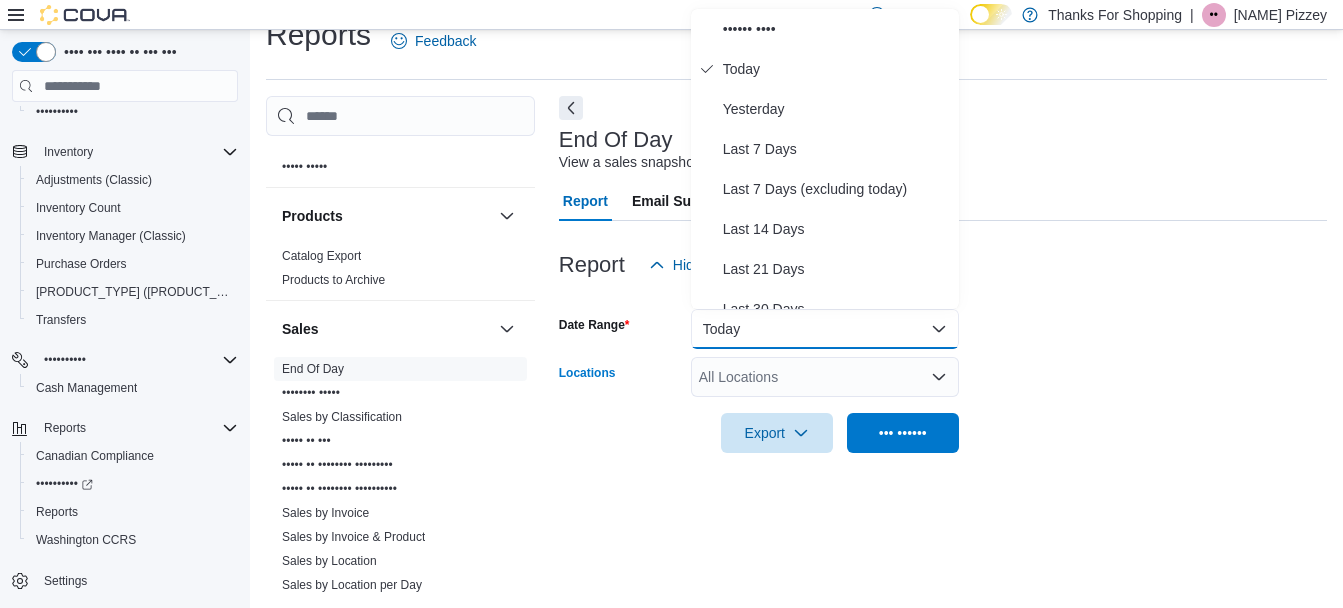 click on "All Locations" at bounding box center (825, 377) 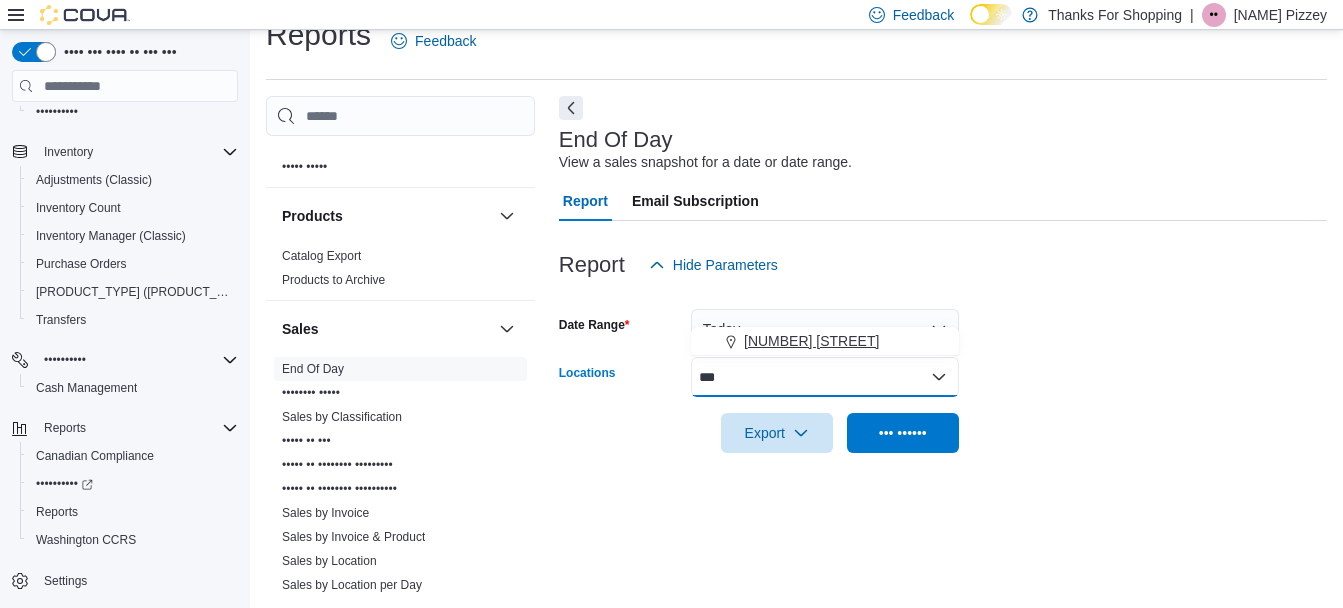 type on "•••" 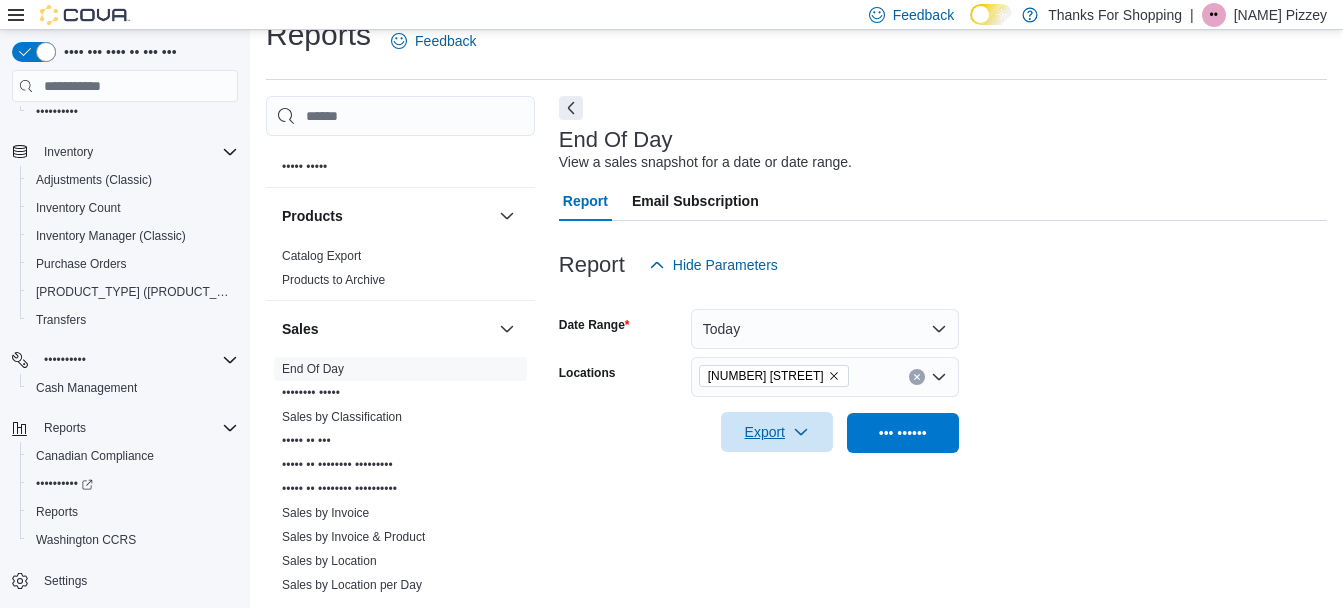 click on "Export" at bounding box center (777, 432) 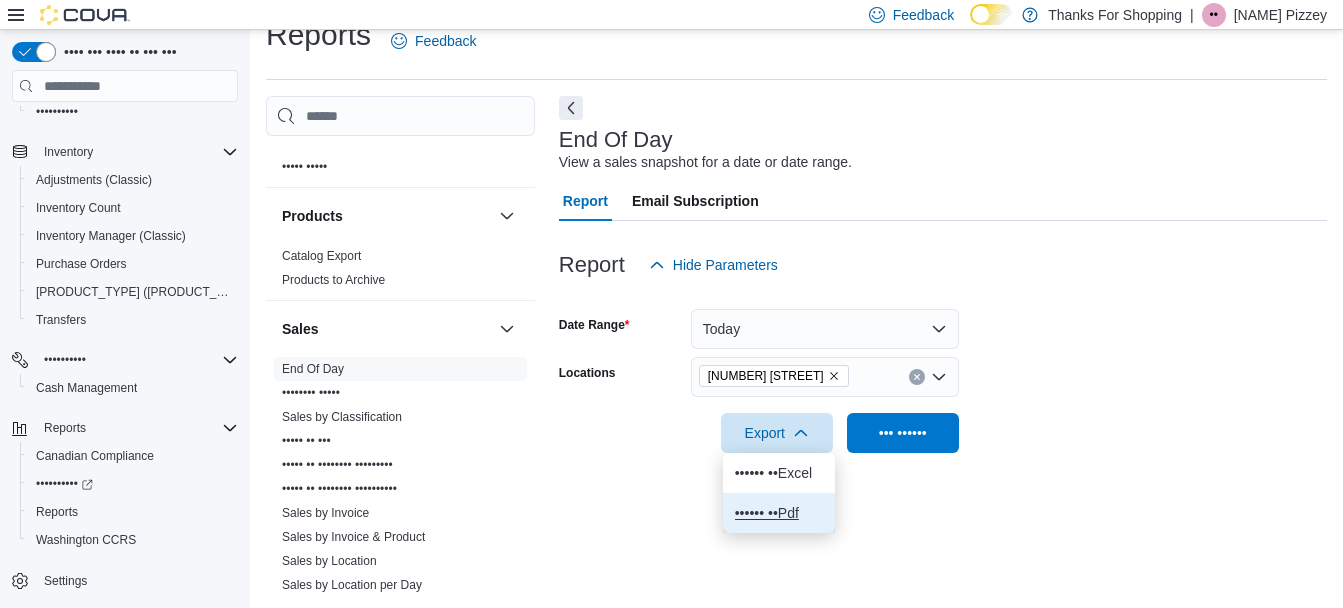 click on "Export to  Pdf" at bounding box center (779, 513) 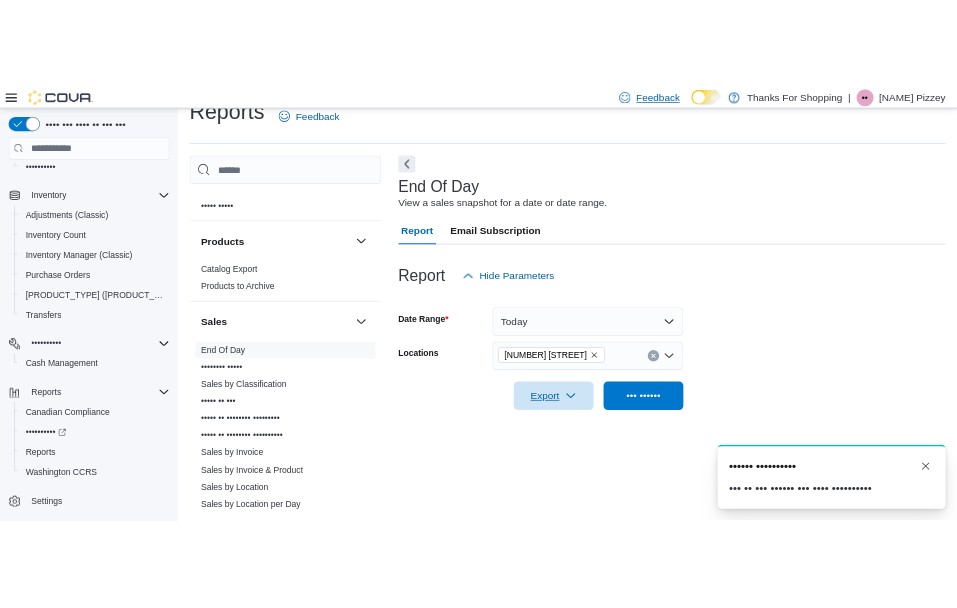 scroll, scrollTop: 0, scrollLeft: 0, axis: both 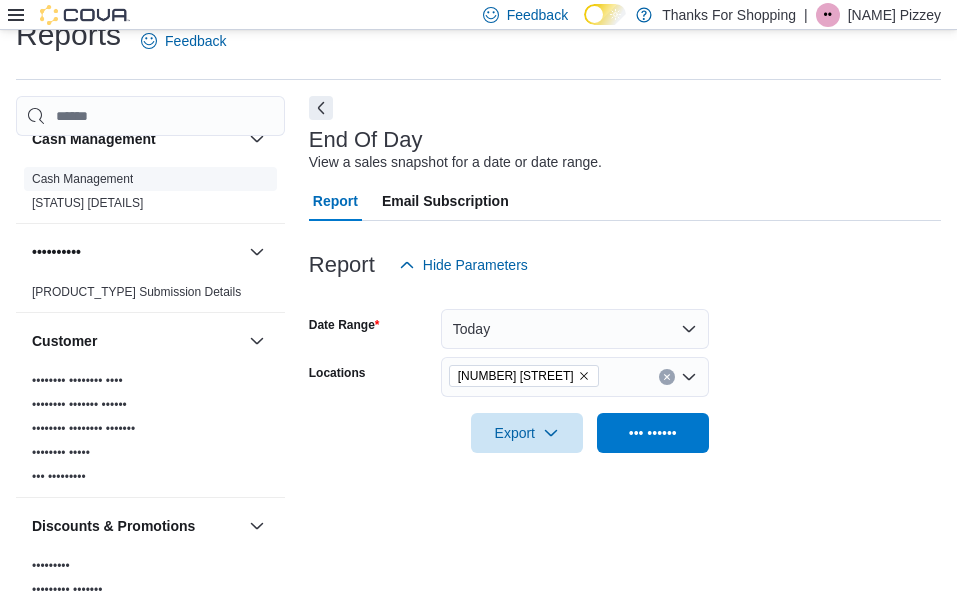 click on "Cash Management" at bounding box center (150, 179) 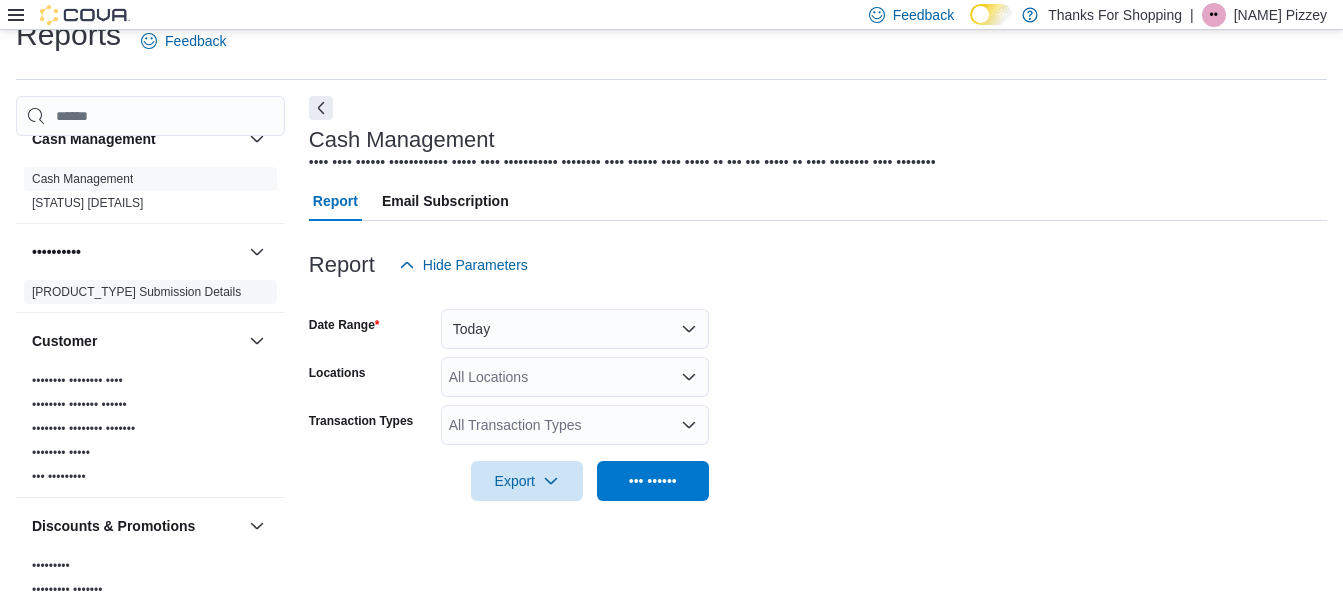 scroll, scrollTop: 0, scrollLeft: 0, axis: both 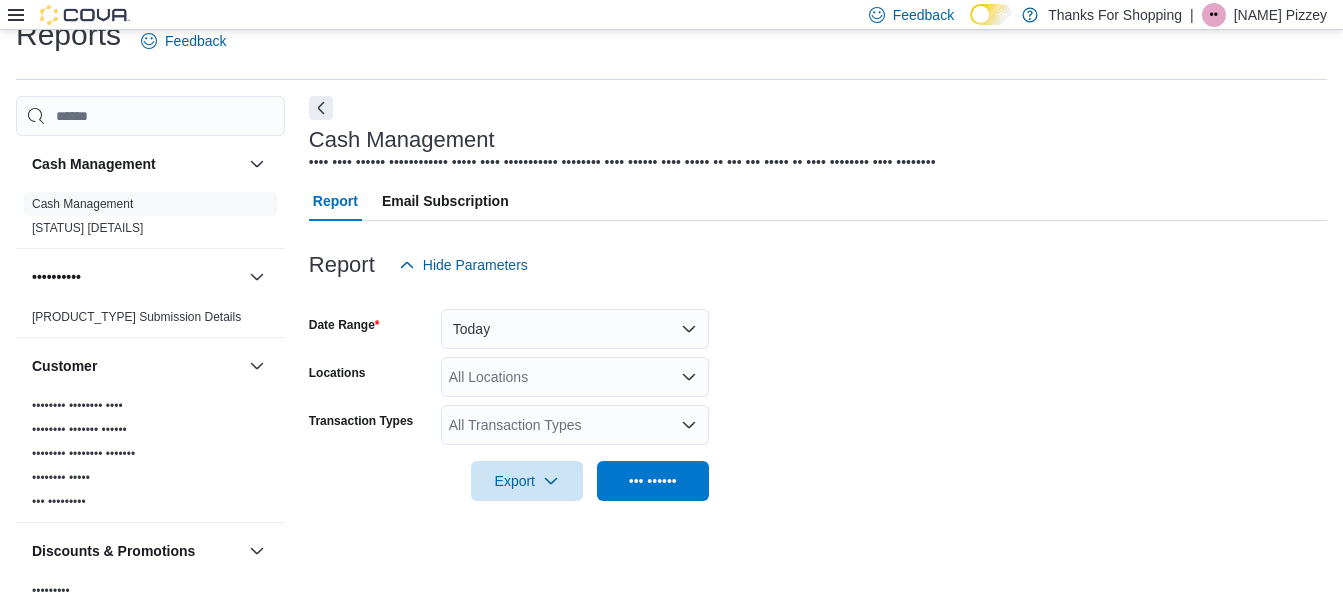 click at bounding box center (16, 15) 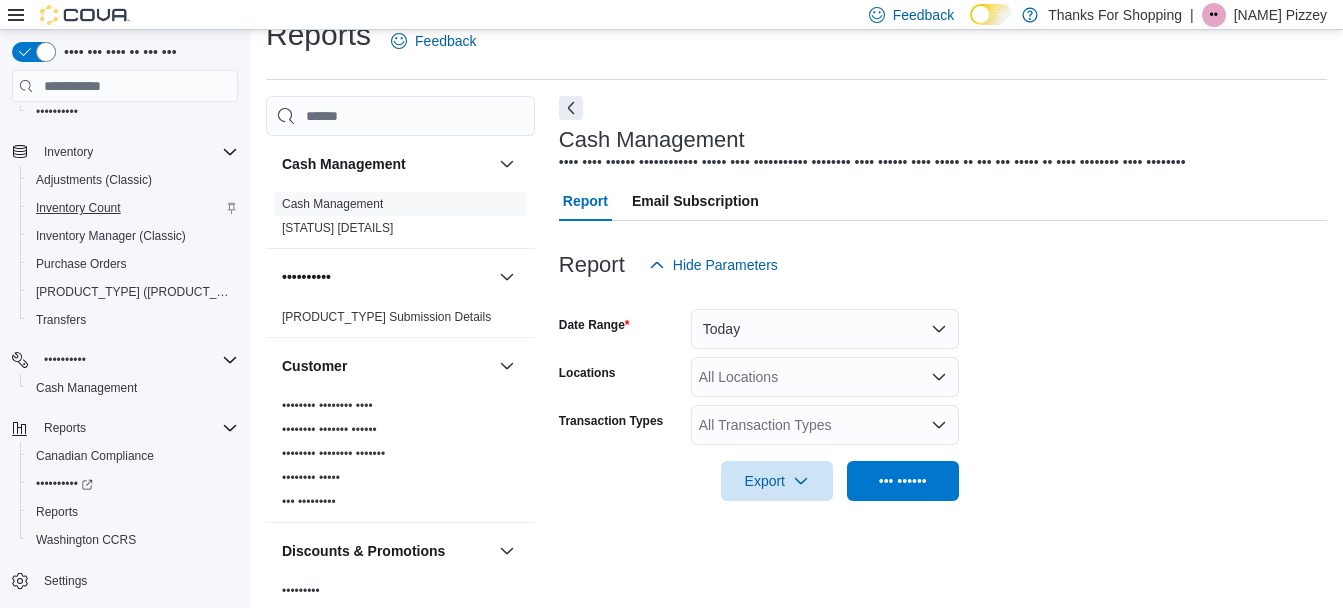 scroll, scrollTop: 222, scrollLeft: 0, axis: vertical 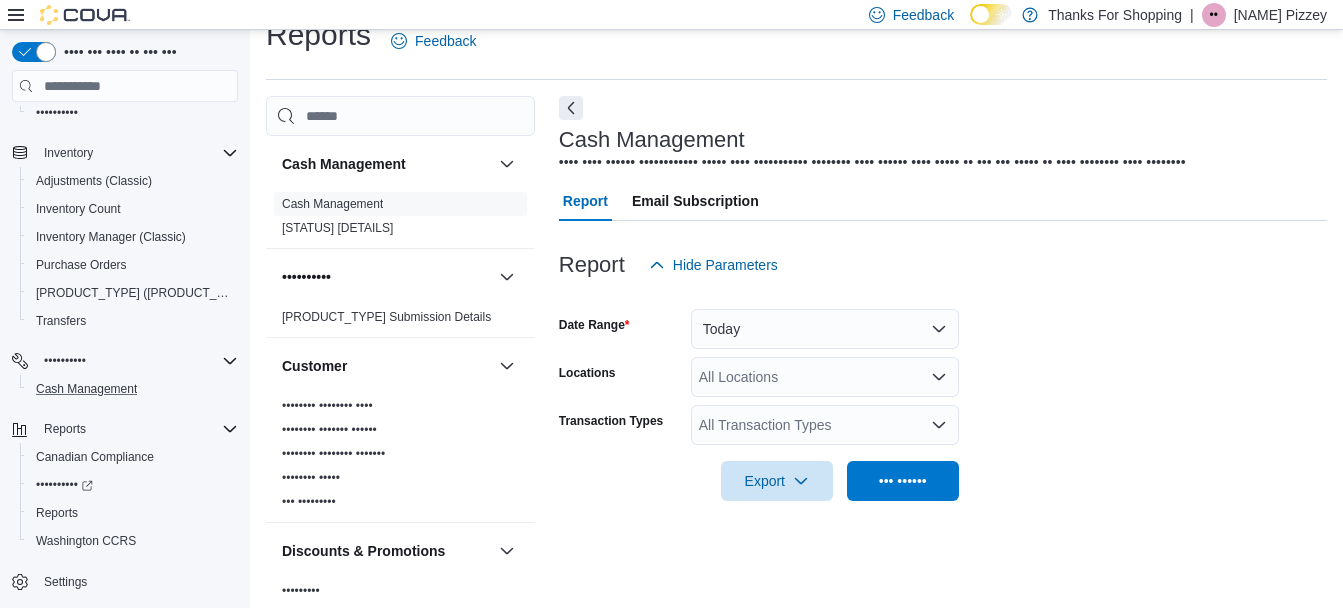 click on "Cash Management" at bounding box center [133, 57] 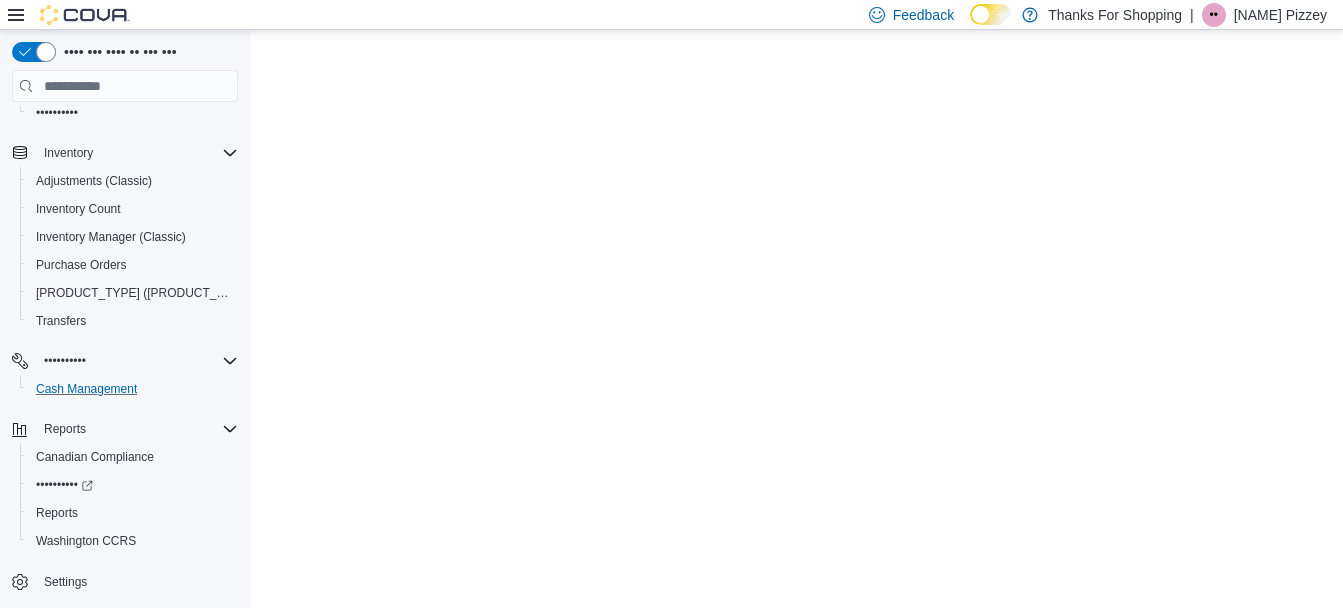 scroll, scrollTop: 0, scrollLeft: 0, axis: both 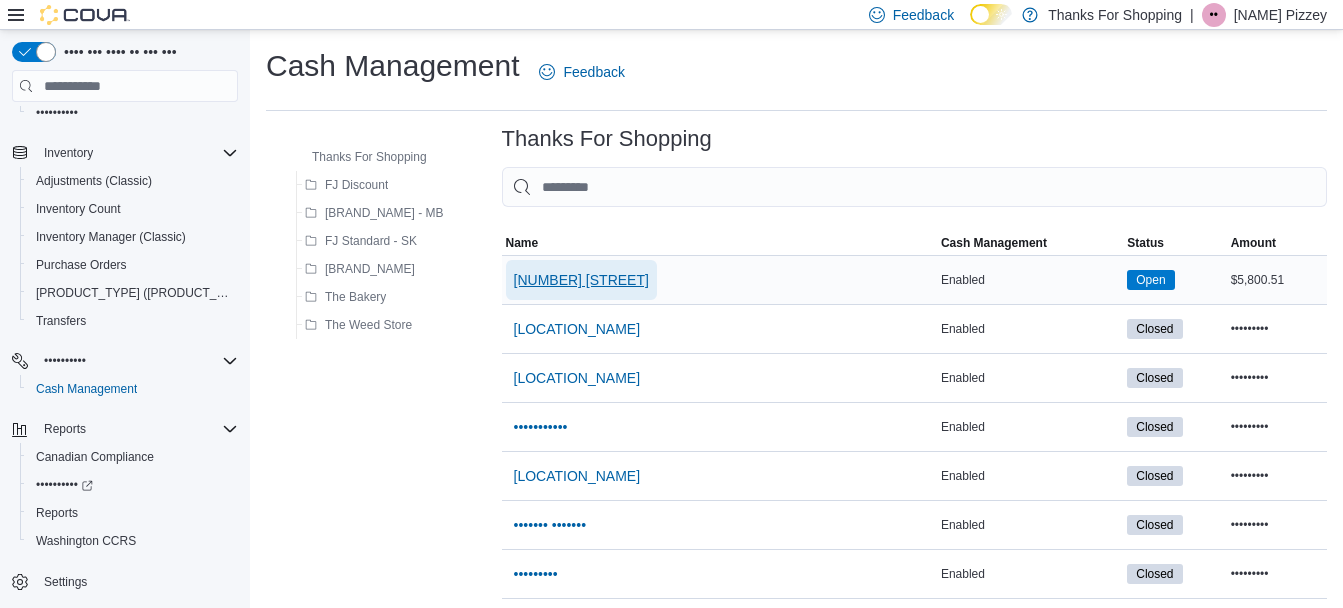 click on "[NUMBER] [STREET]" at bounding box center [581, 280] 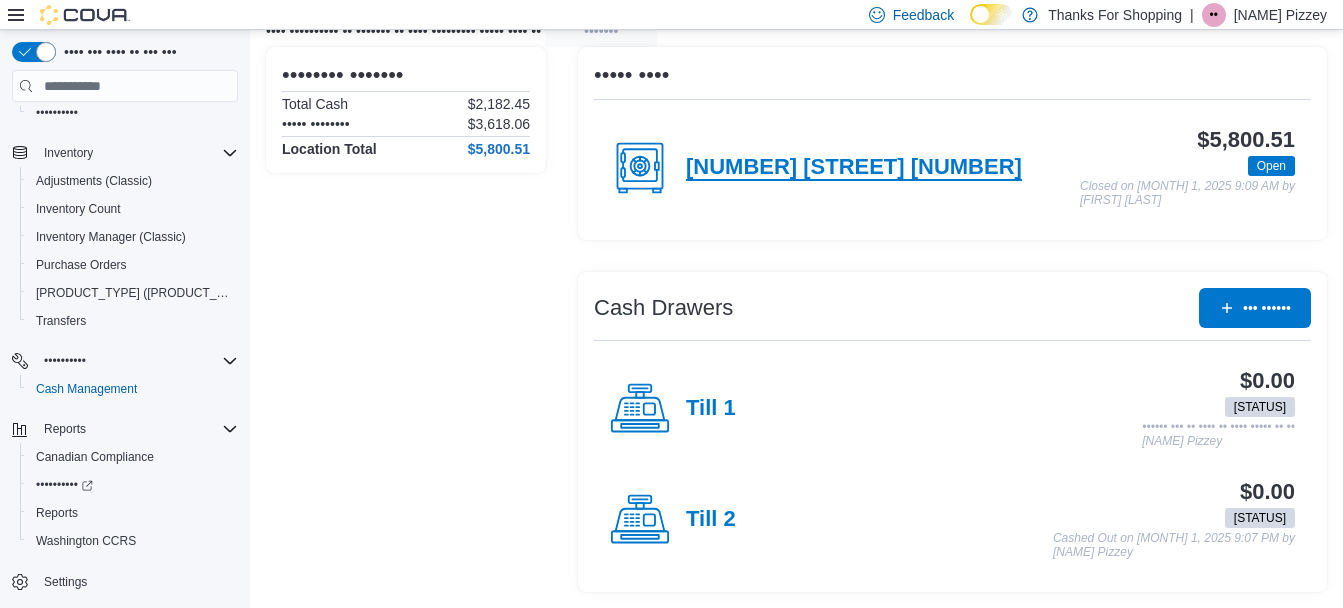 click on "[NUMBER] [STREET] [NUMBER]" at bounding box center (854, 168) 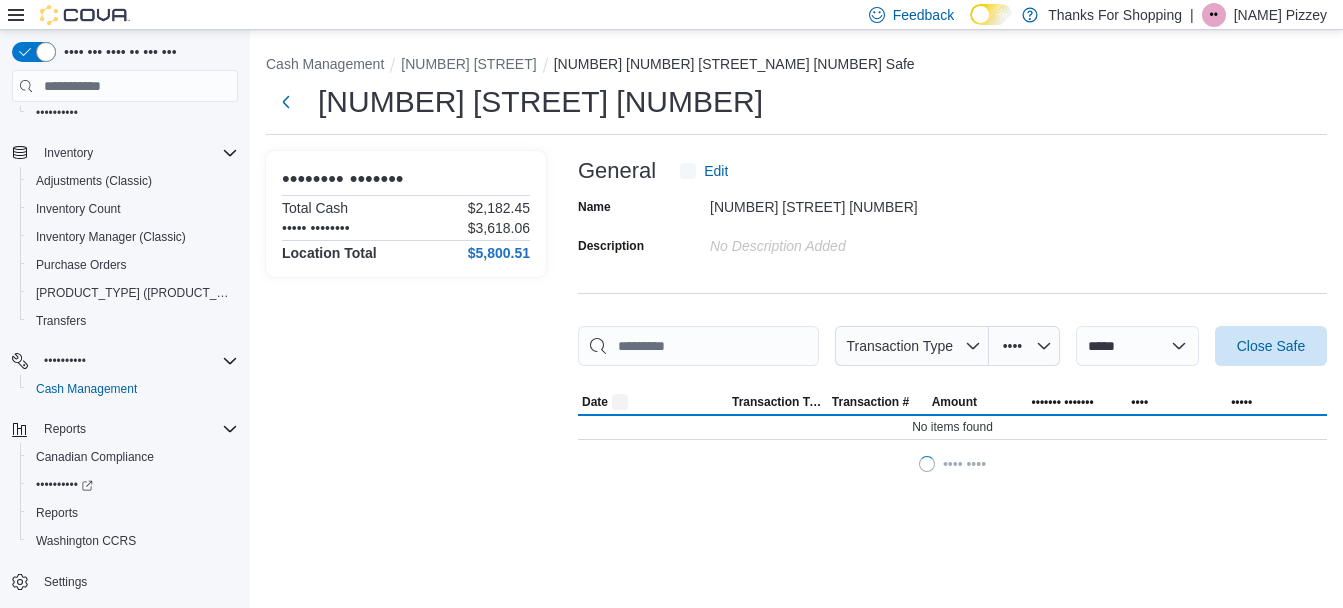 scroll, scrollTop: 0, scrollLeft: 0, axis: both 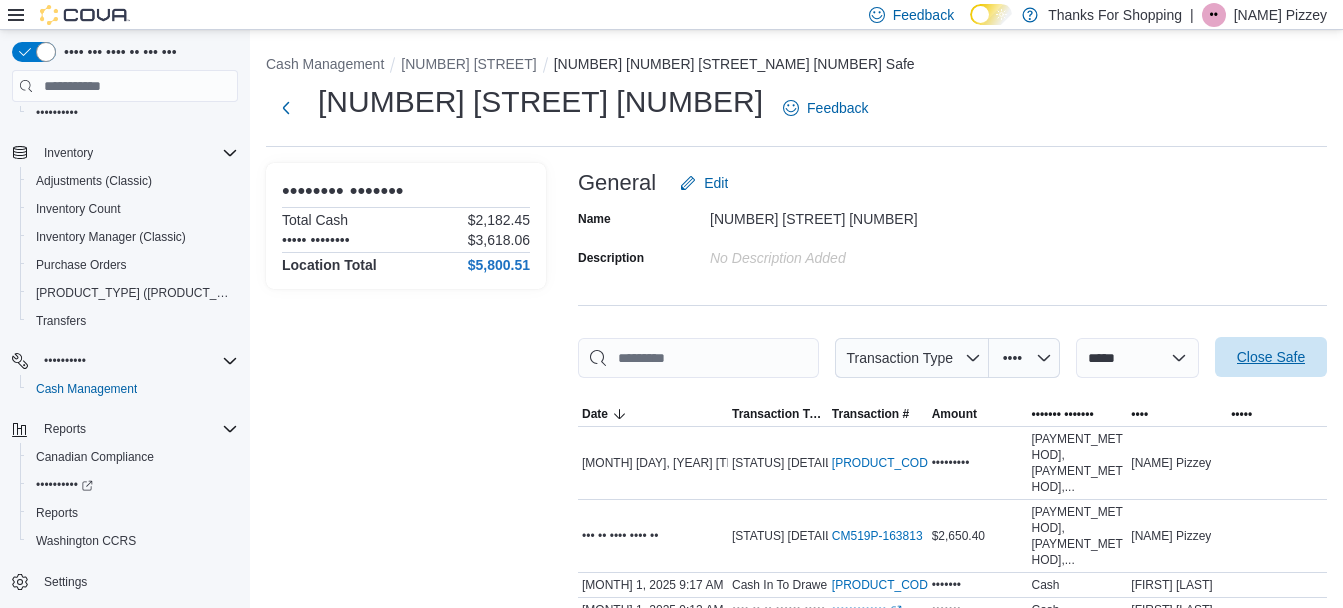 click on "Close Safe" at bounding box center (1271, 357) 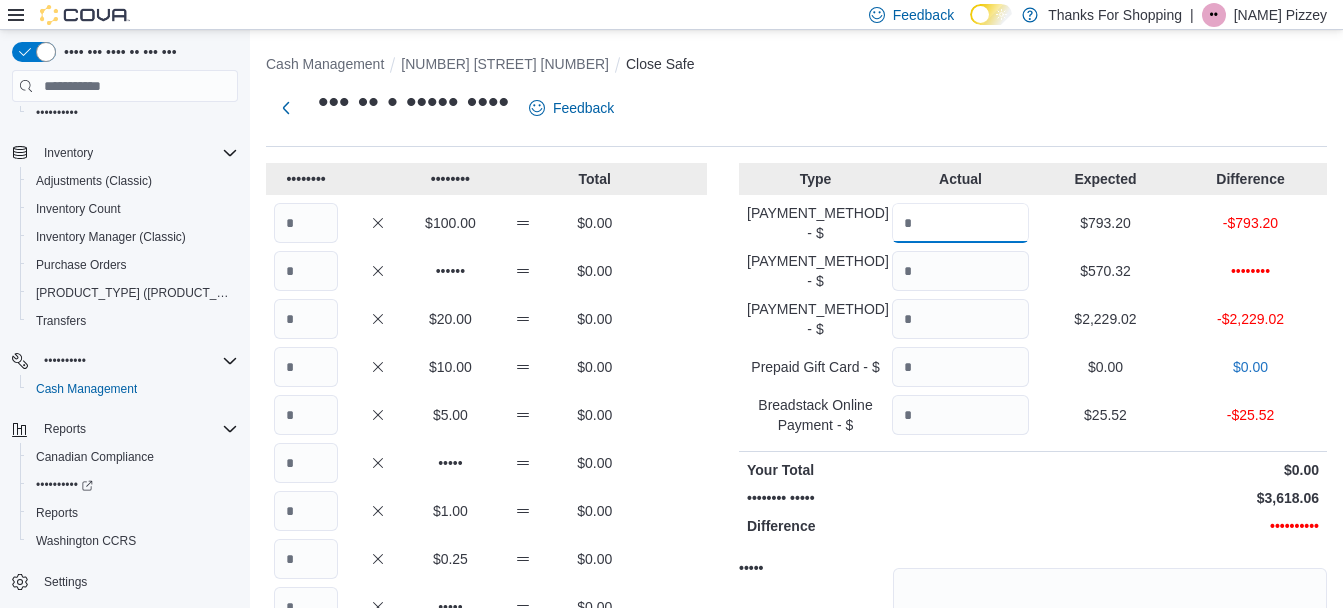 click at bounding box center (960, 223) 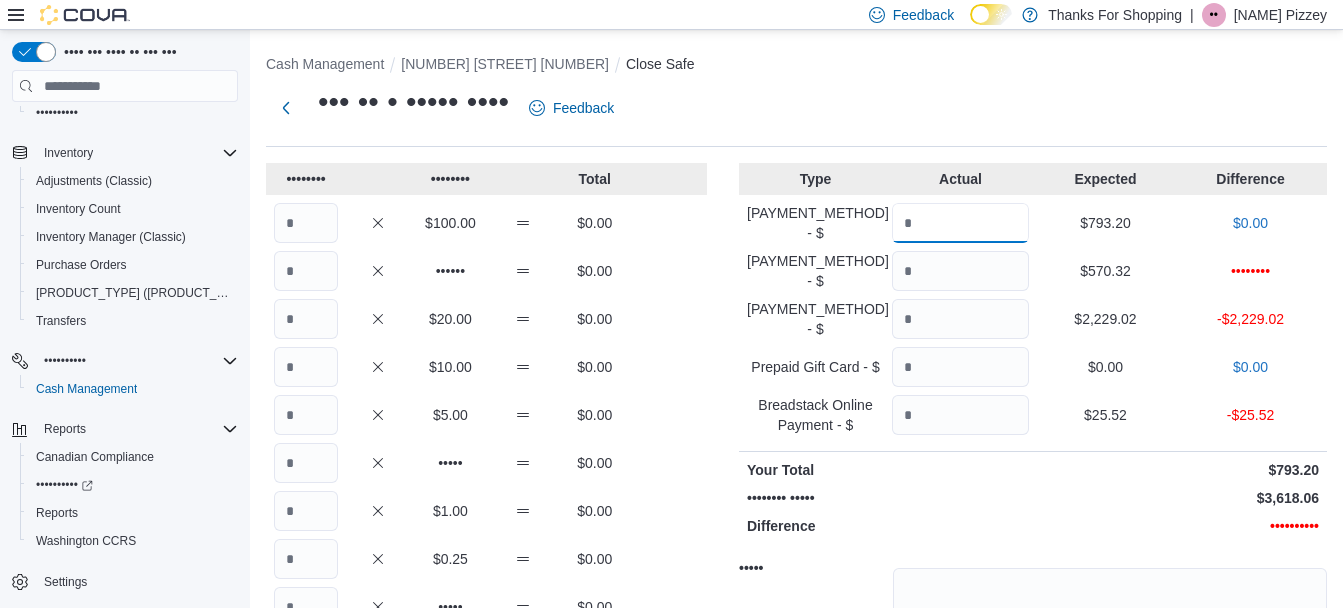 type on "******" 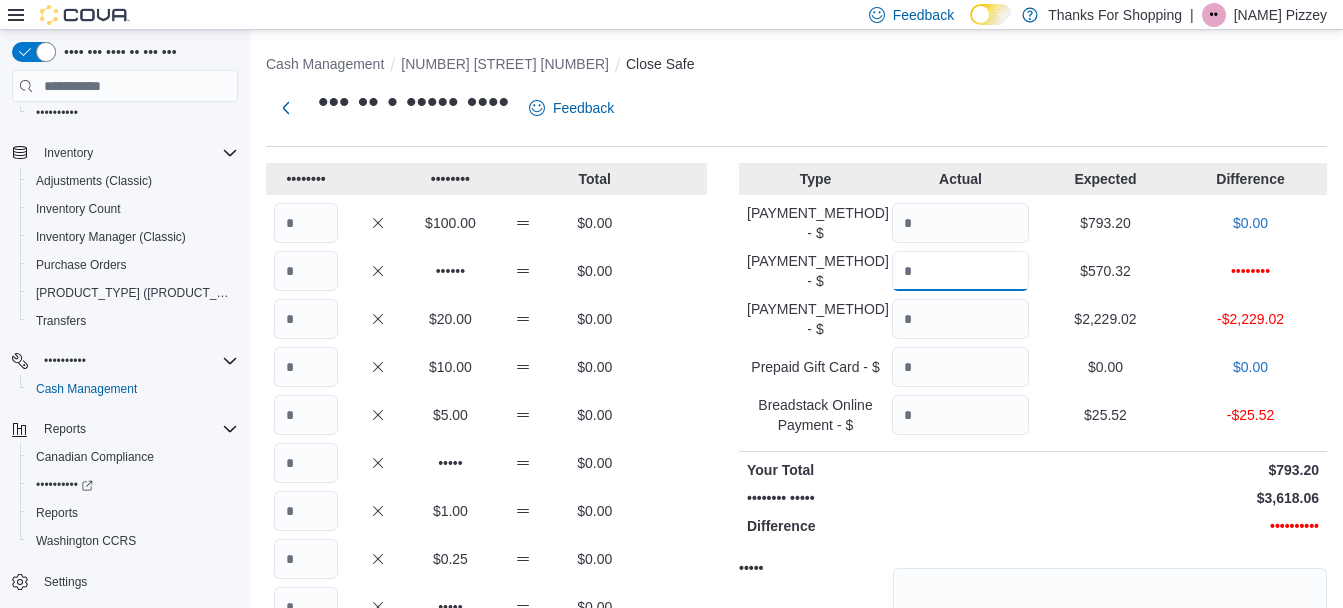 click at bounding box center [960, 271] 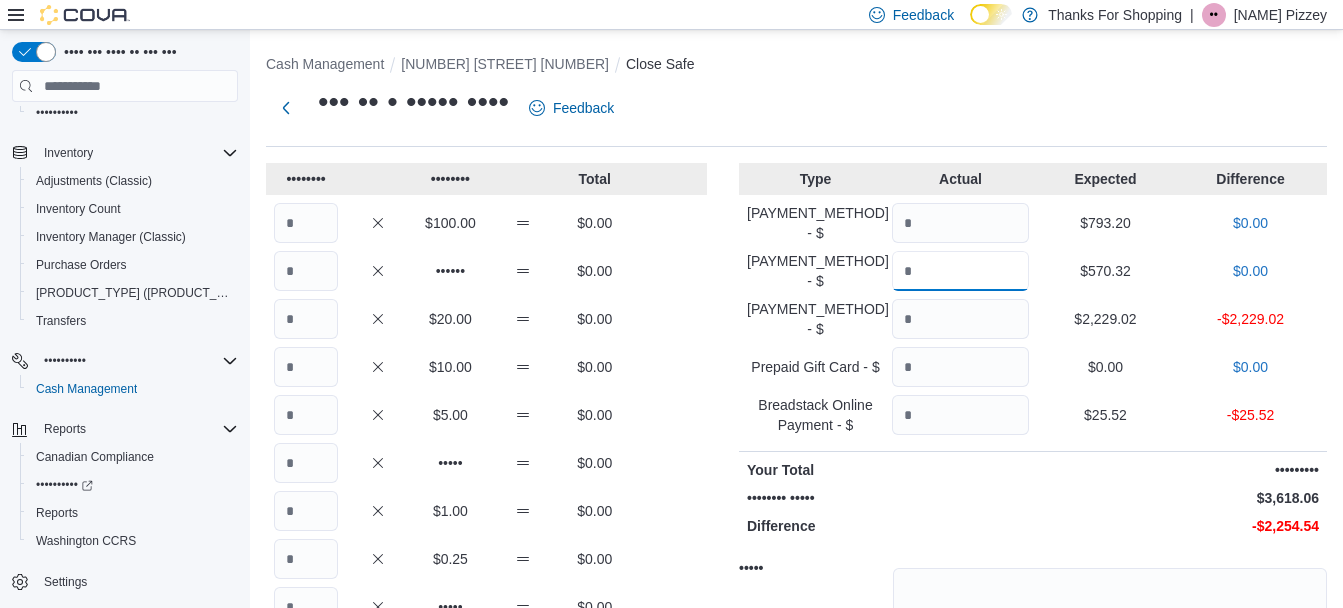 type on "******" 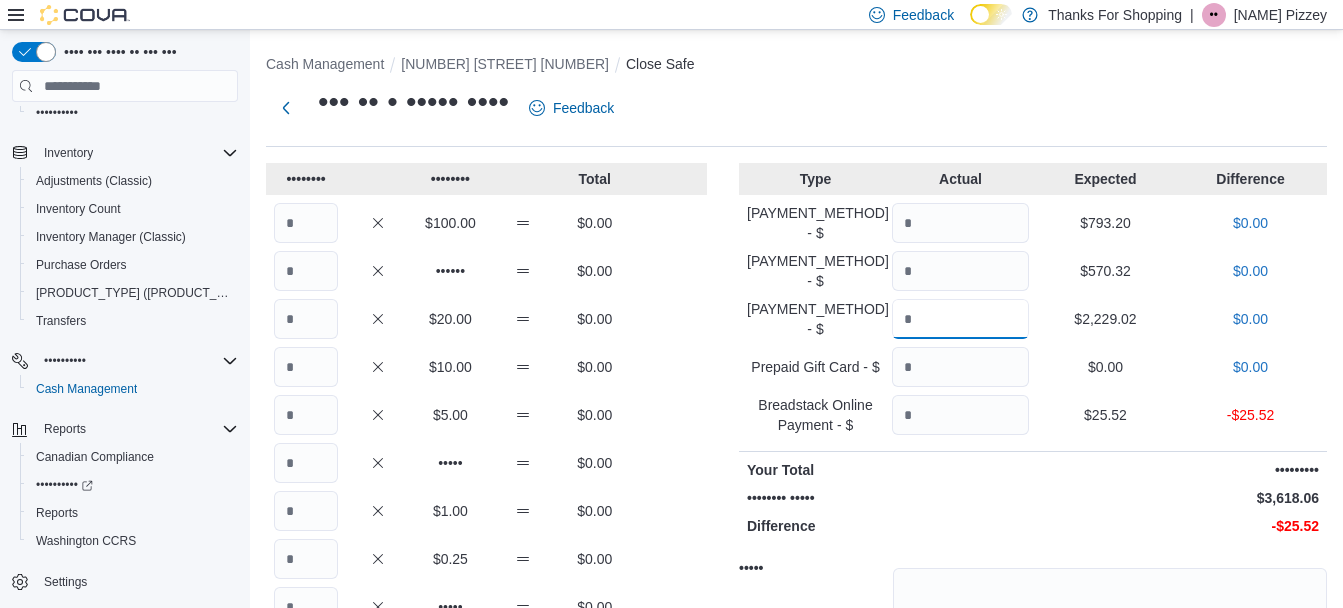 type on "*******" 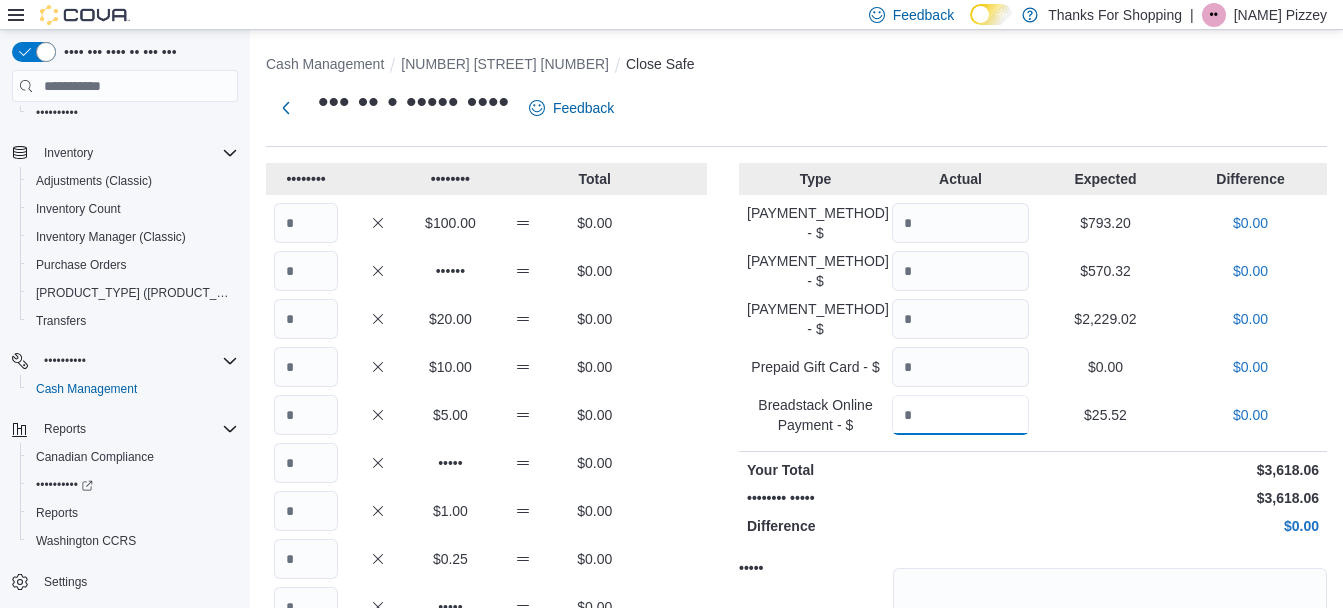type on "•••••" 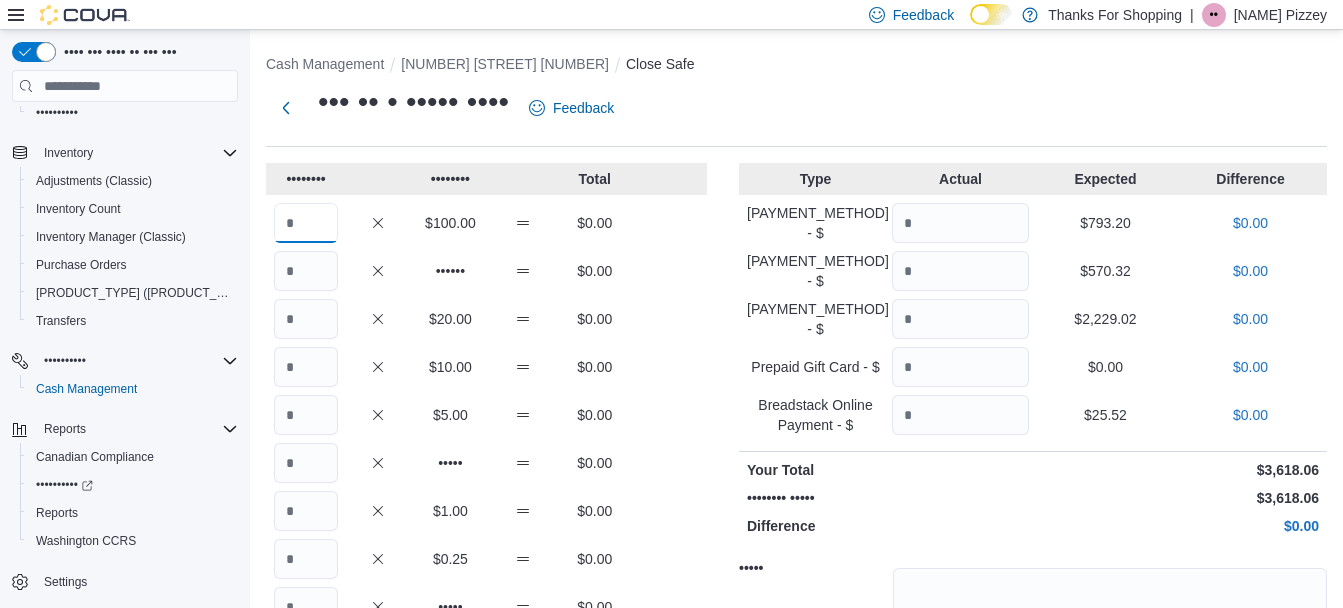 click at bounding box center [306, 223] 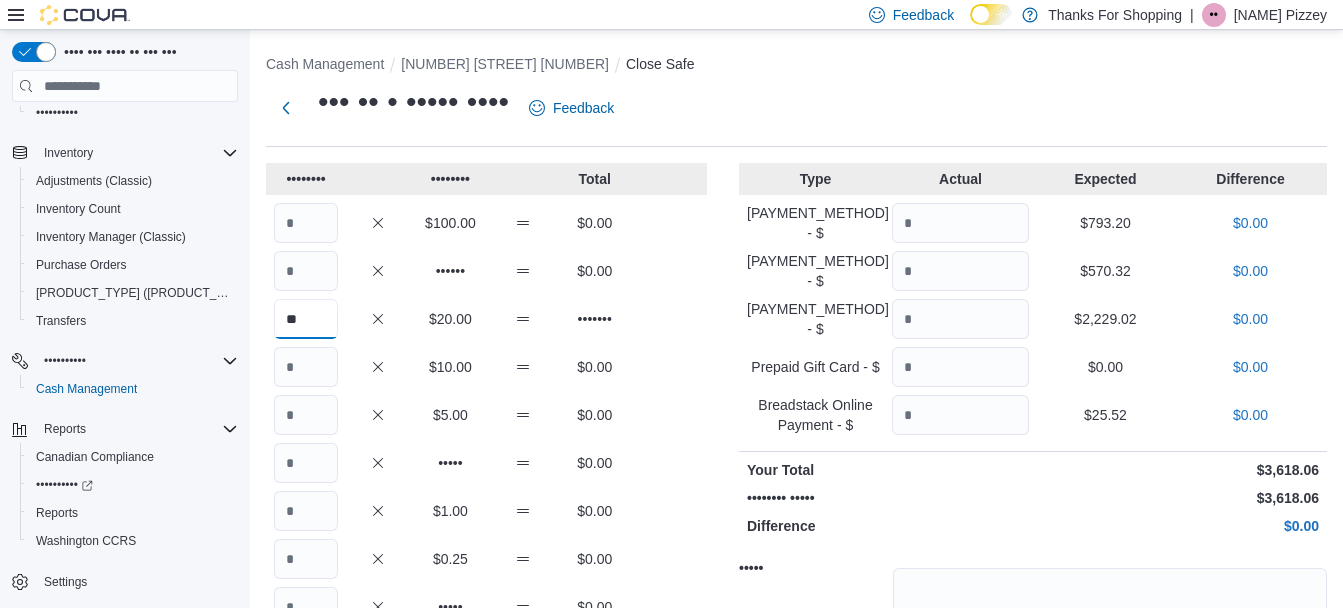 type on "**" 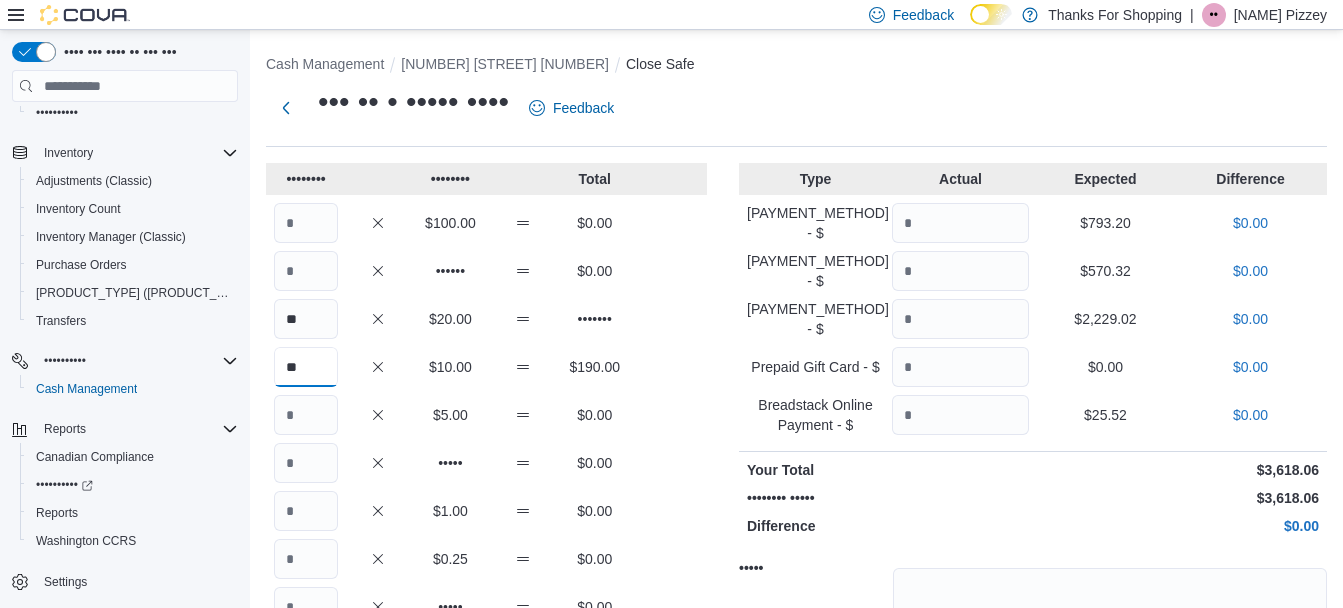 type on "**" 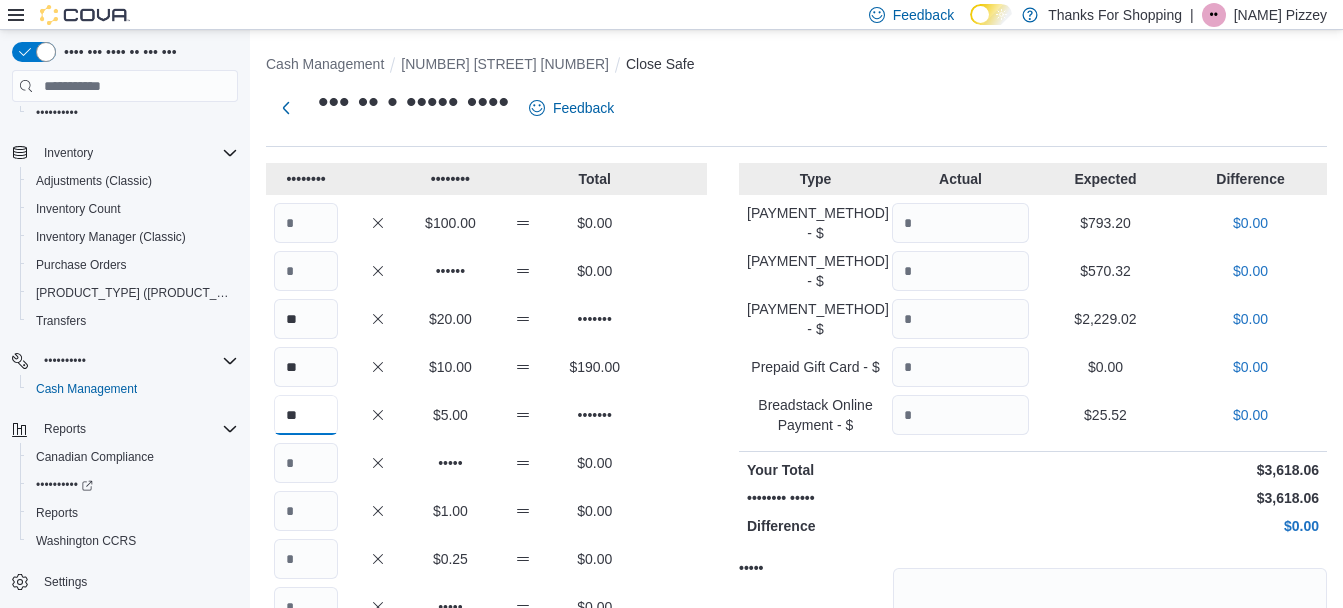 type on "**" 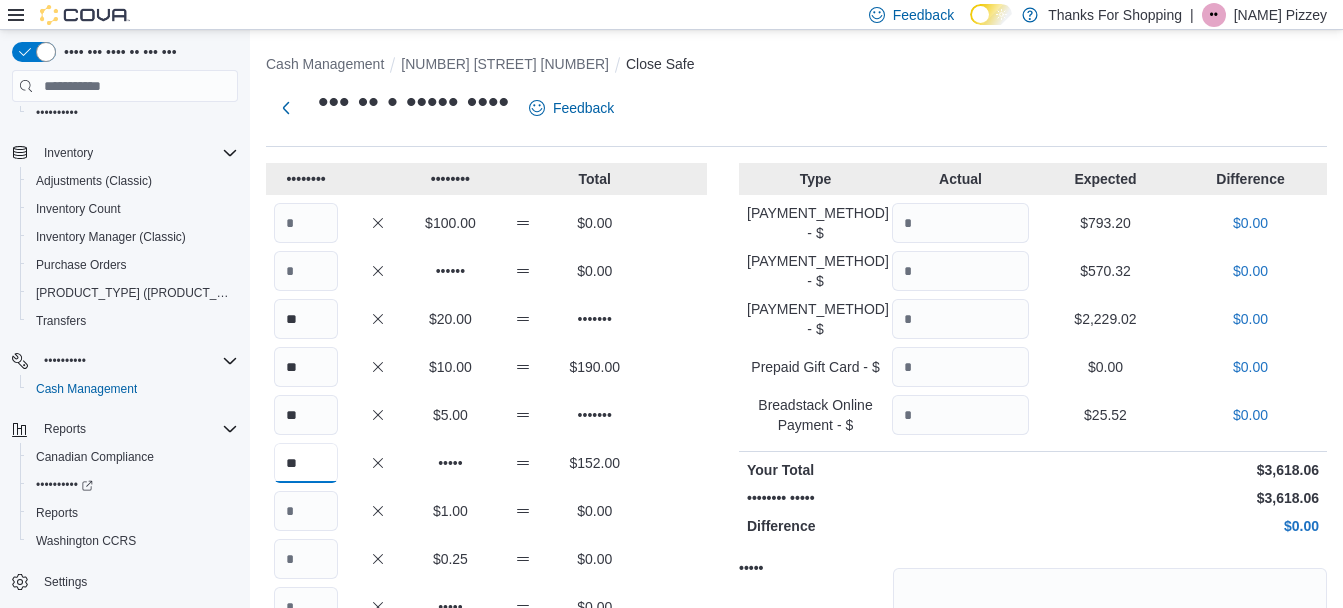 type on "**" 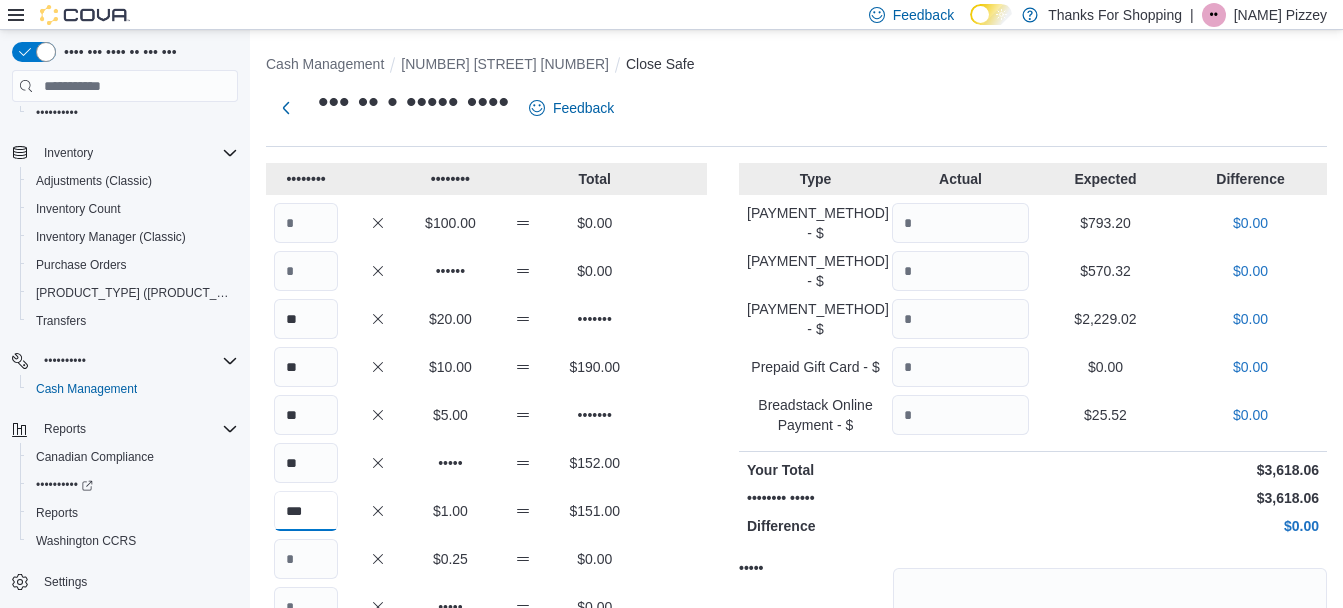type on "•••" 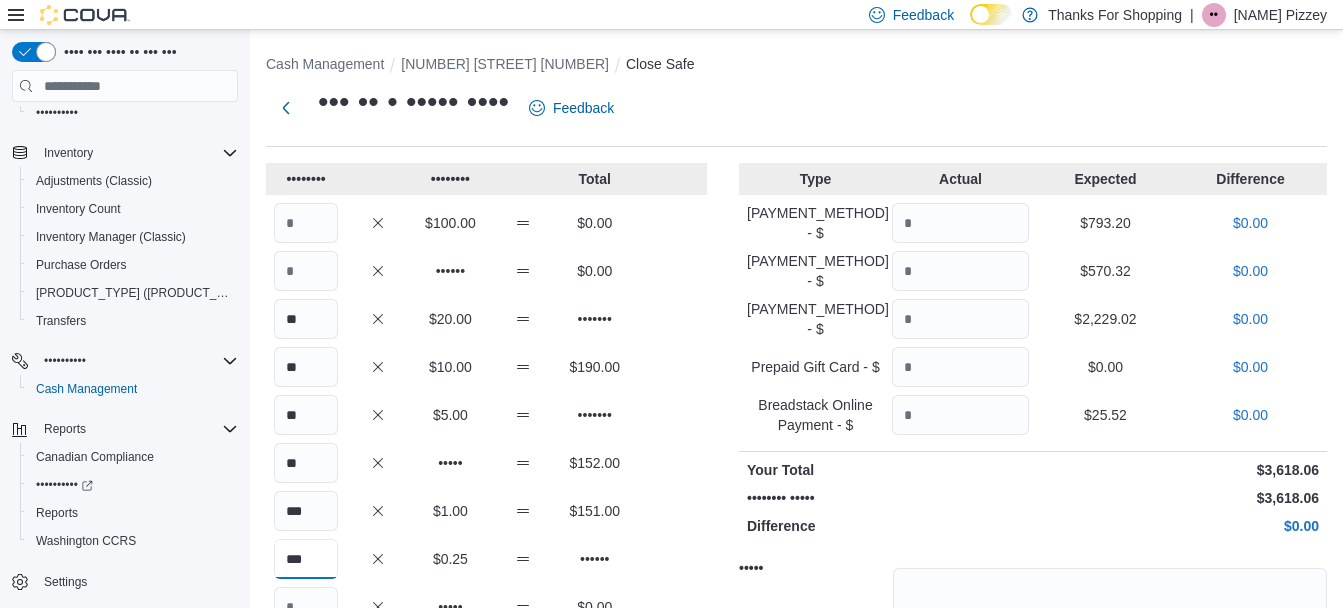 type on "•••" 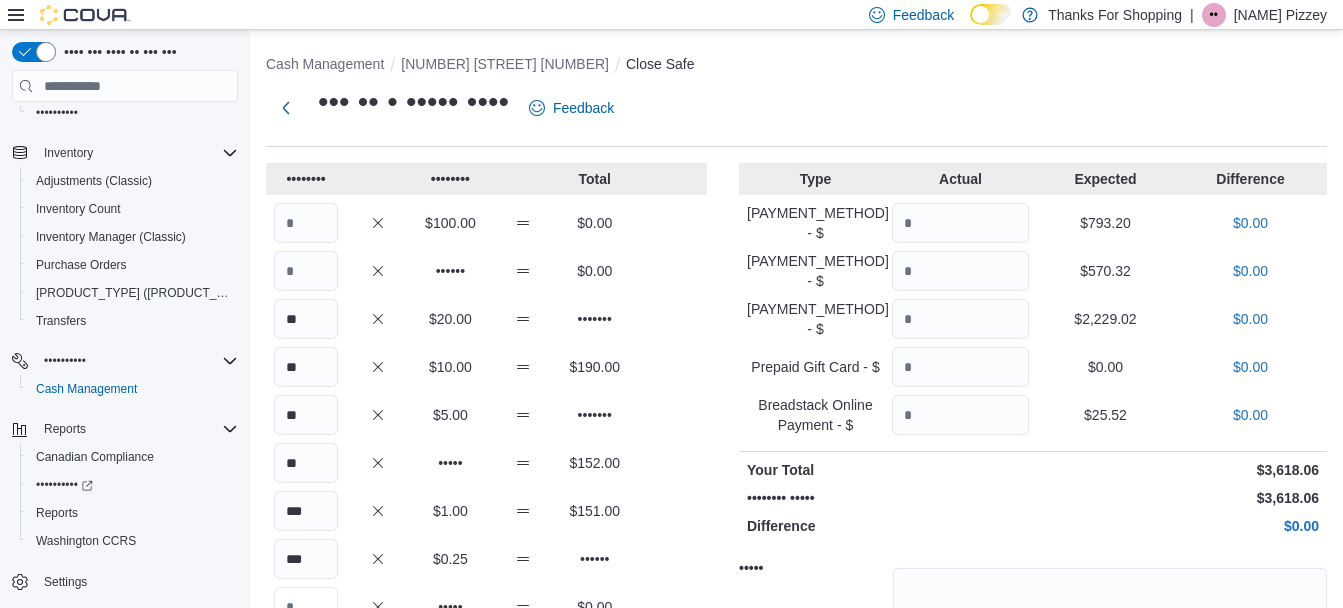 scroll, scrollTop: 19, scrollLeft: 0, axis: vertical 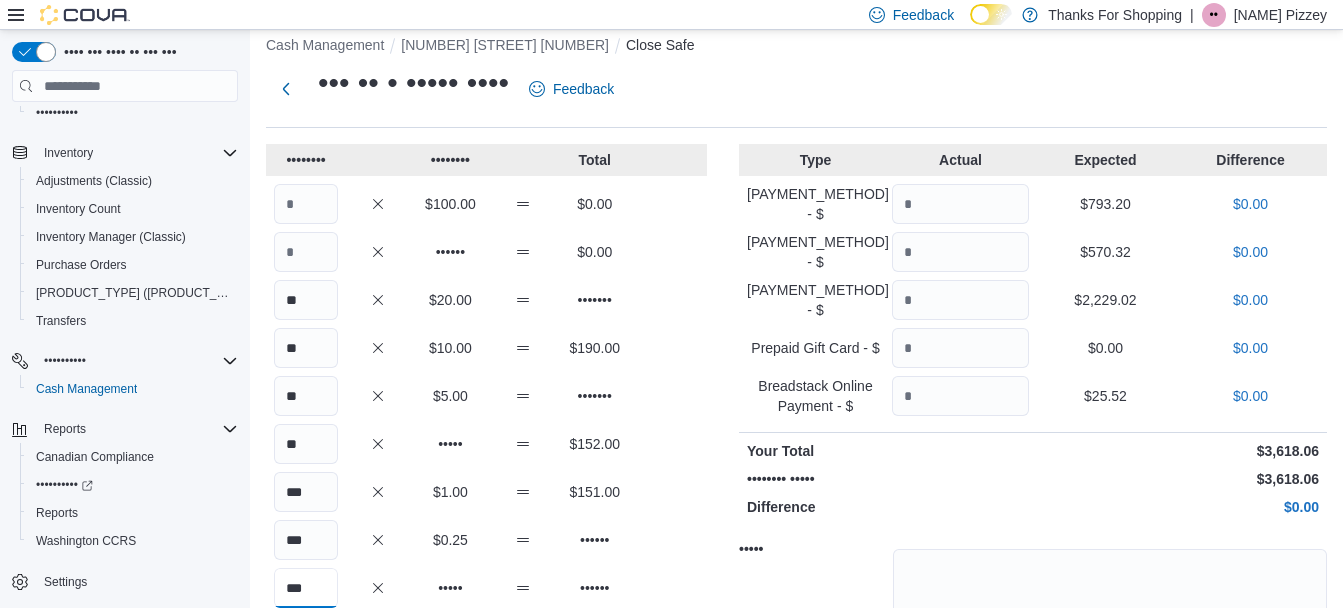 type on "•••" 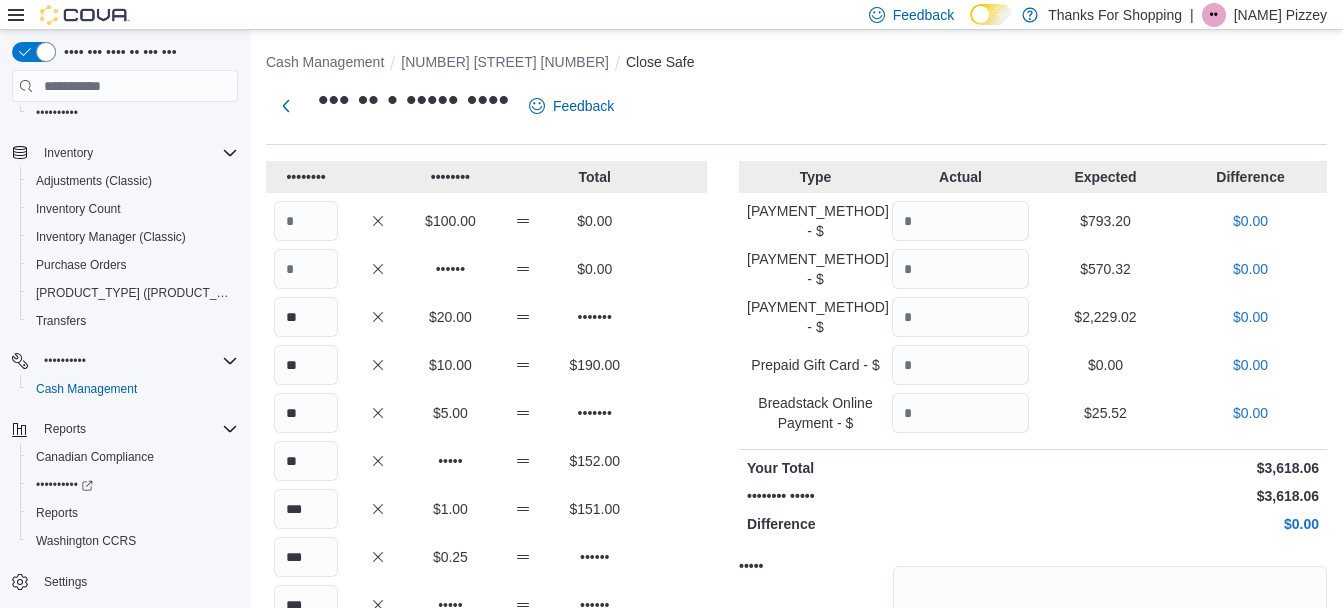 scroll, scrollTop: 0, scrollLeft: 0, axis: both 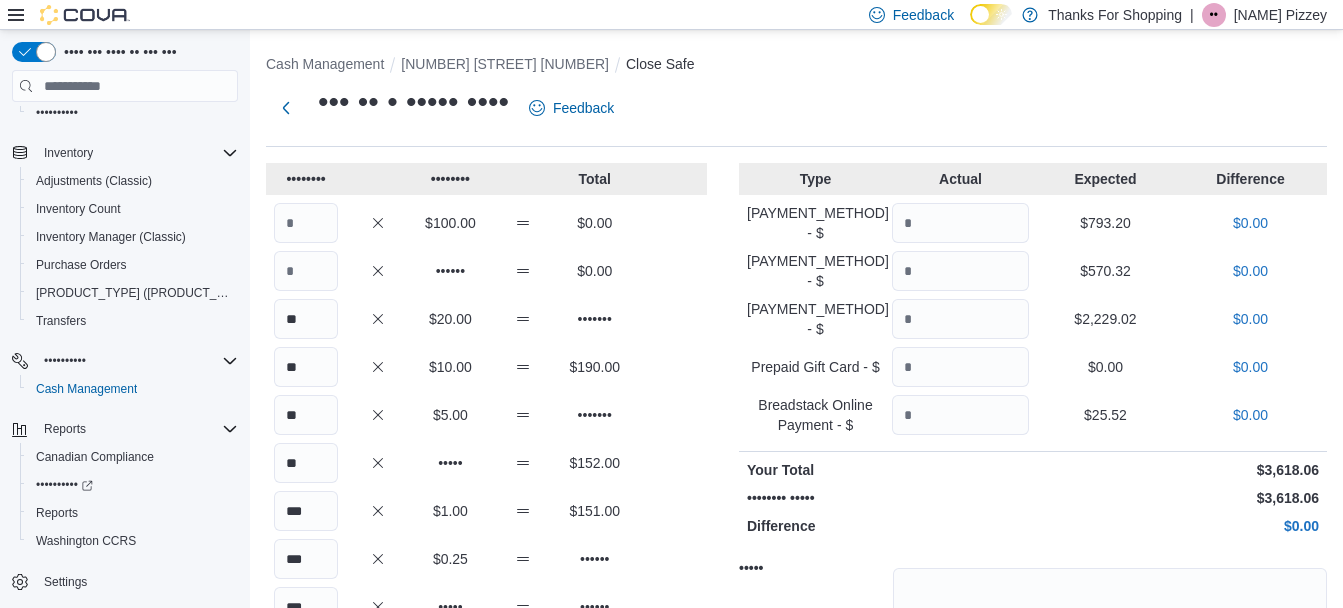type on "**" 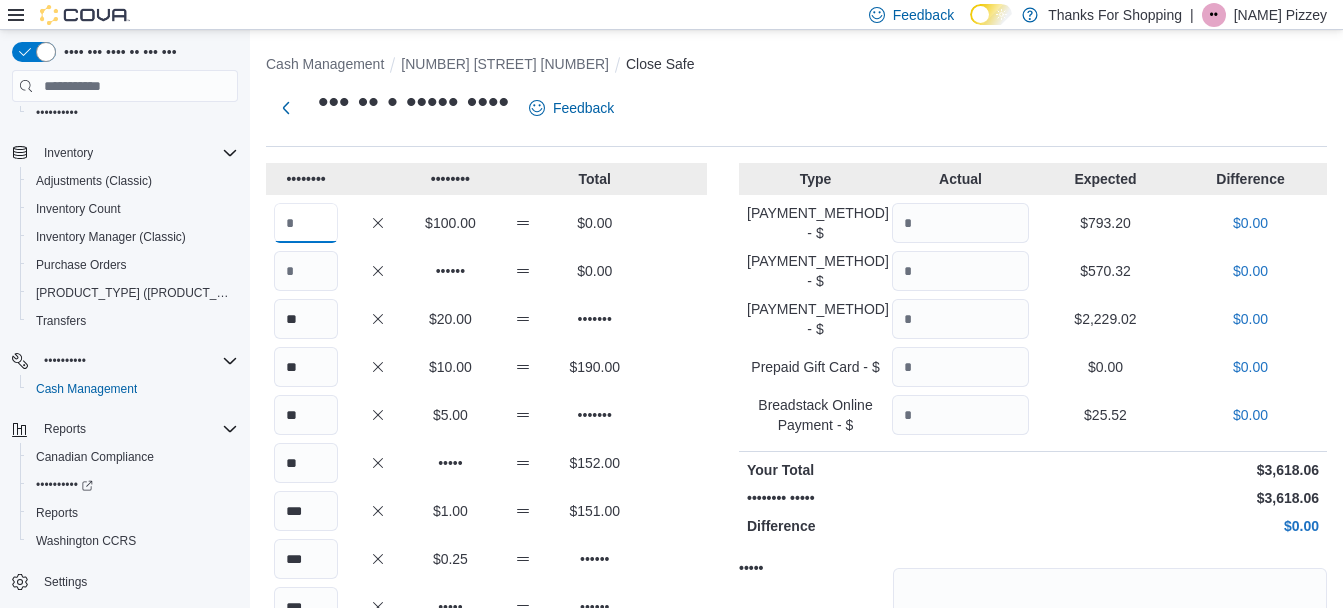 click at bounding box center [306, 223] 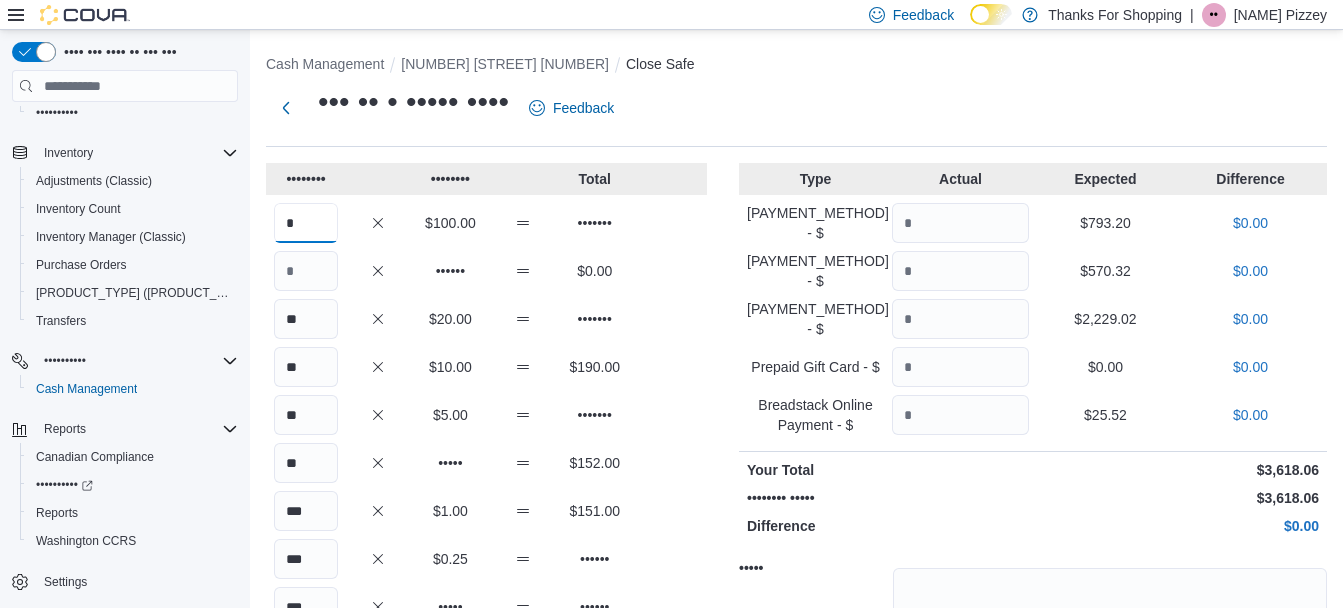 type on "*" 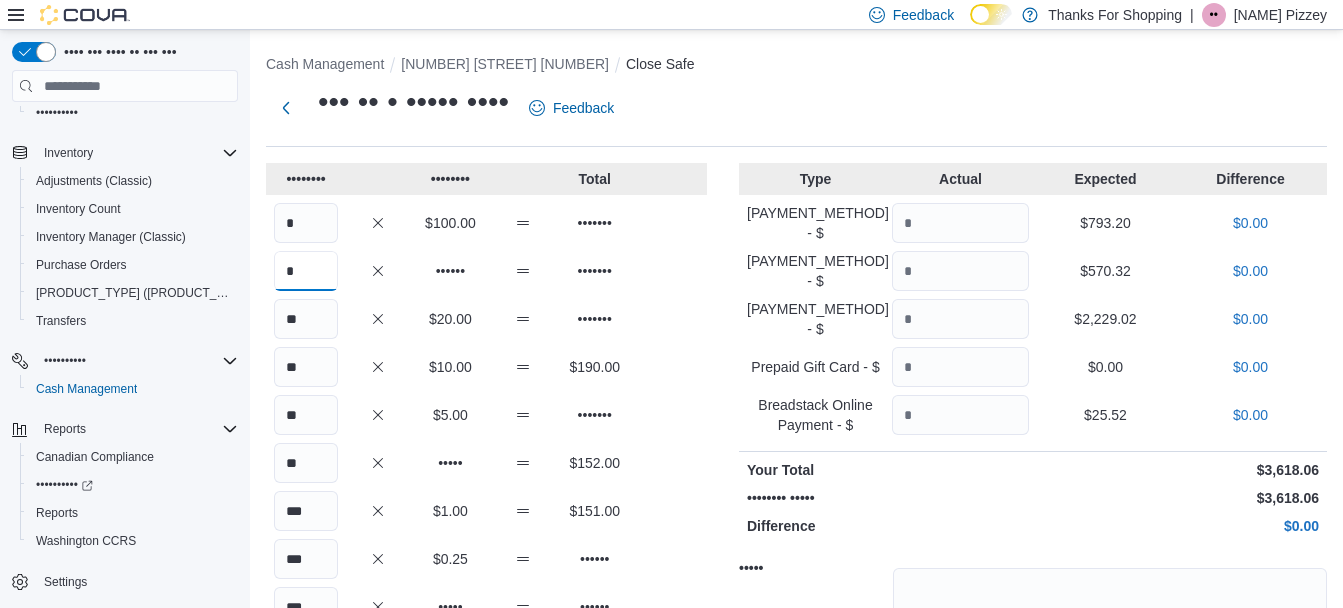 type on "*" 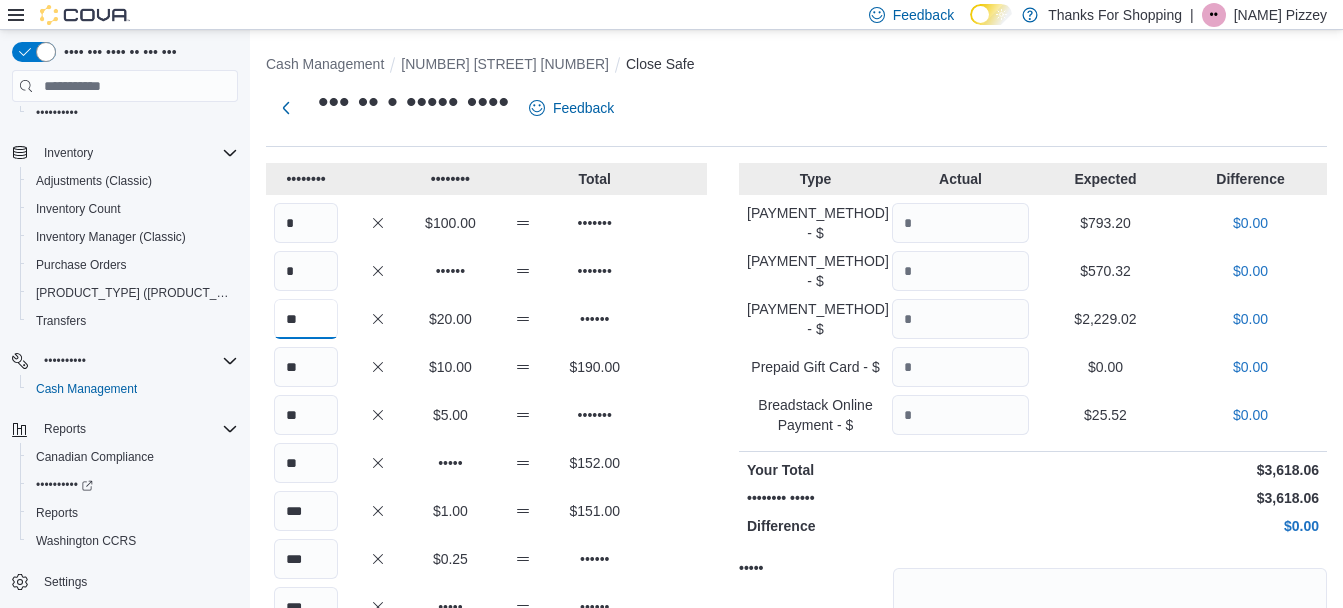 type on "**" 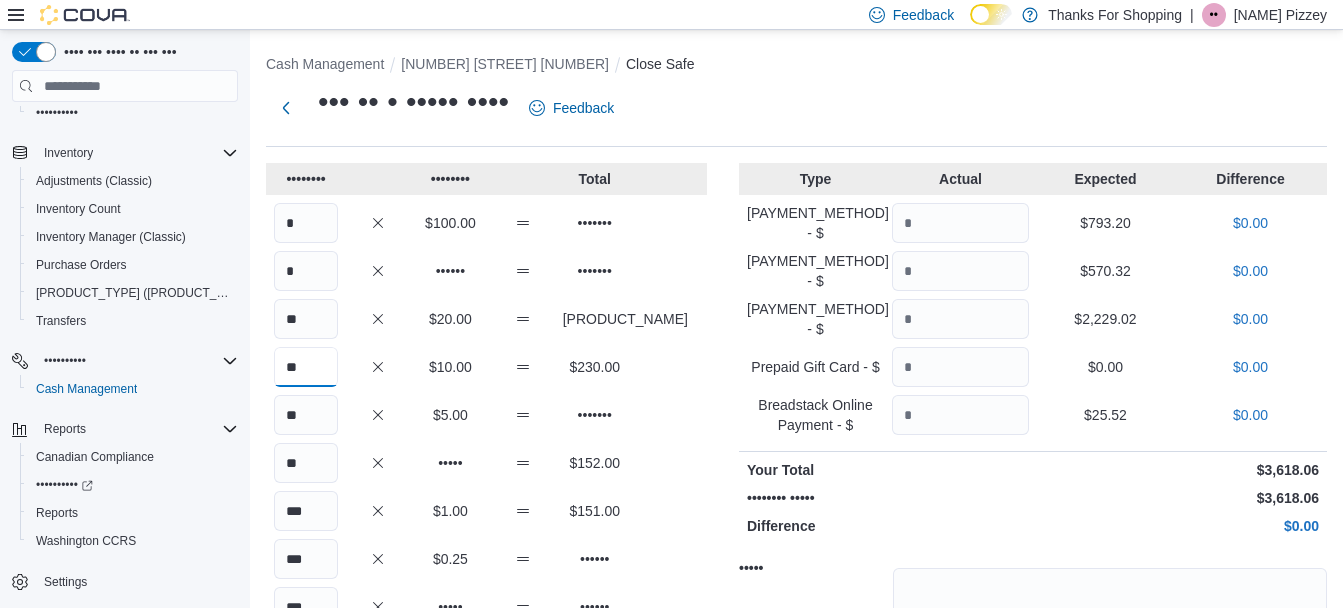 type on "**" 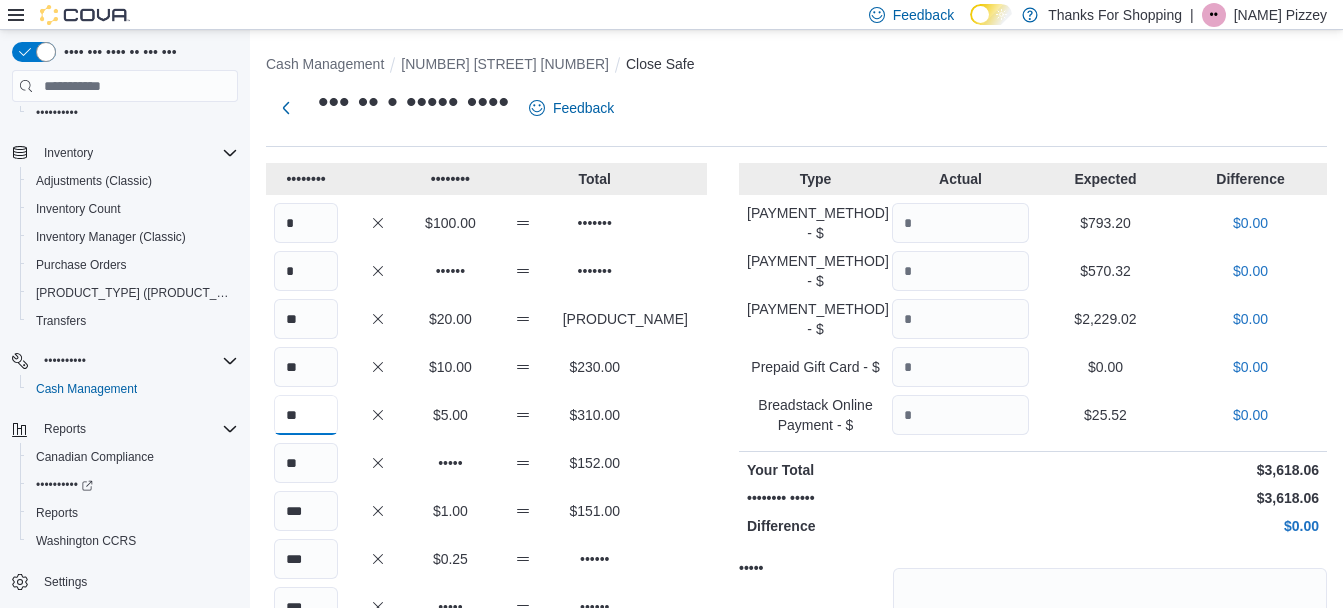 type on "**" 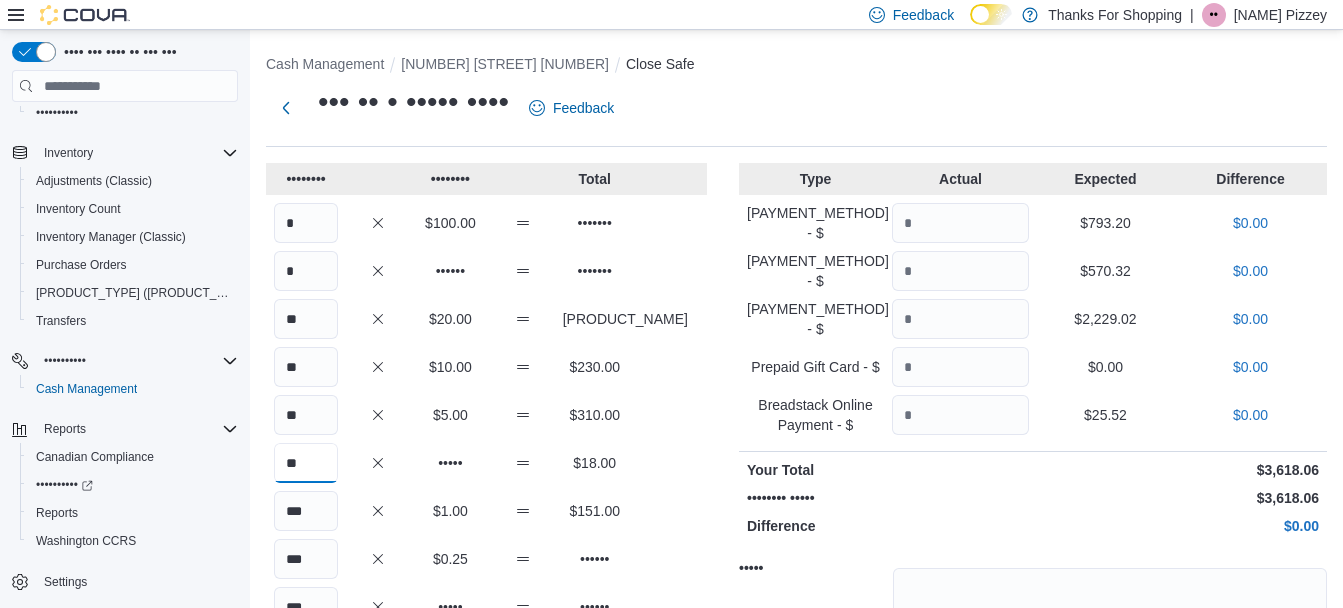 type on "**" 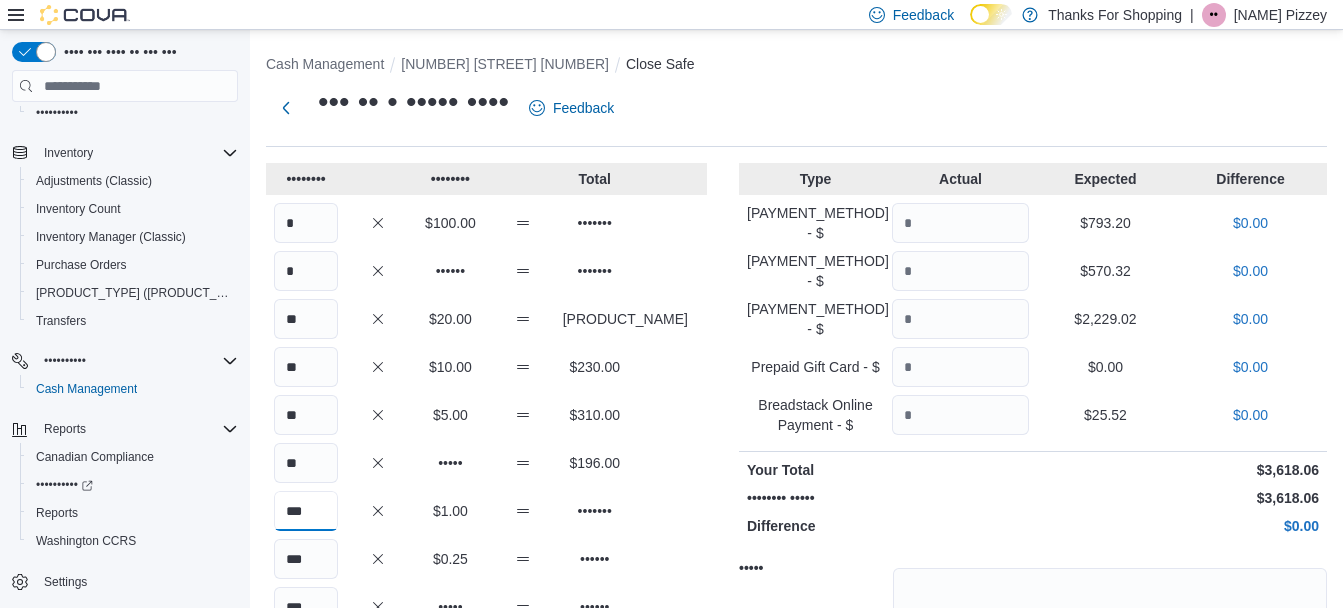 type on "•••" 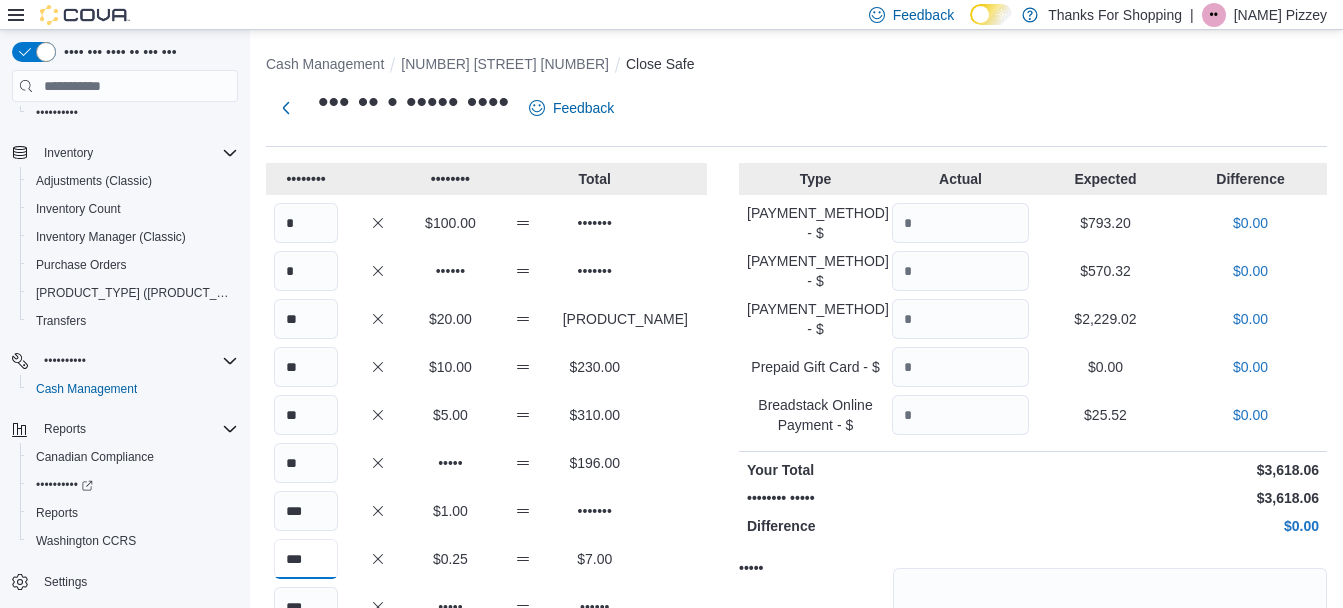 type on "•••" 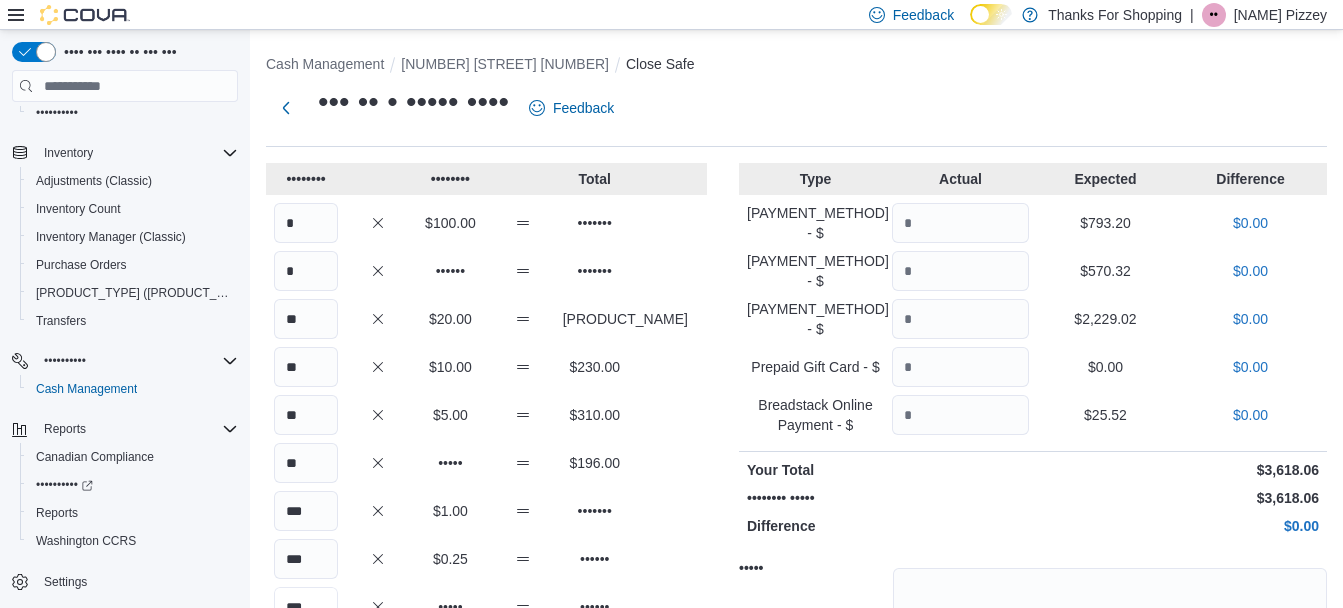 scroll, scrollTop: 19, scrollLeft: 0, axis: vertical 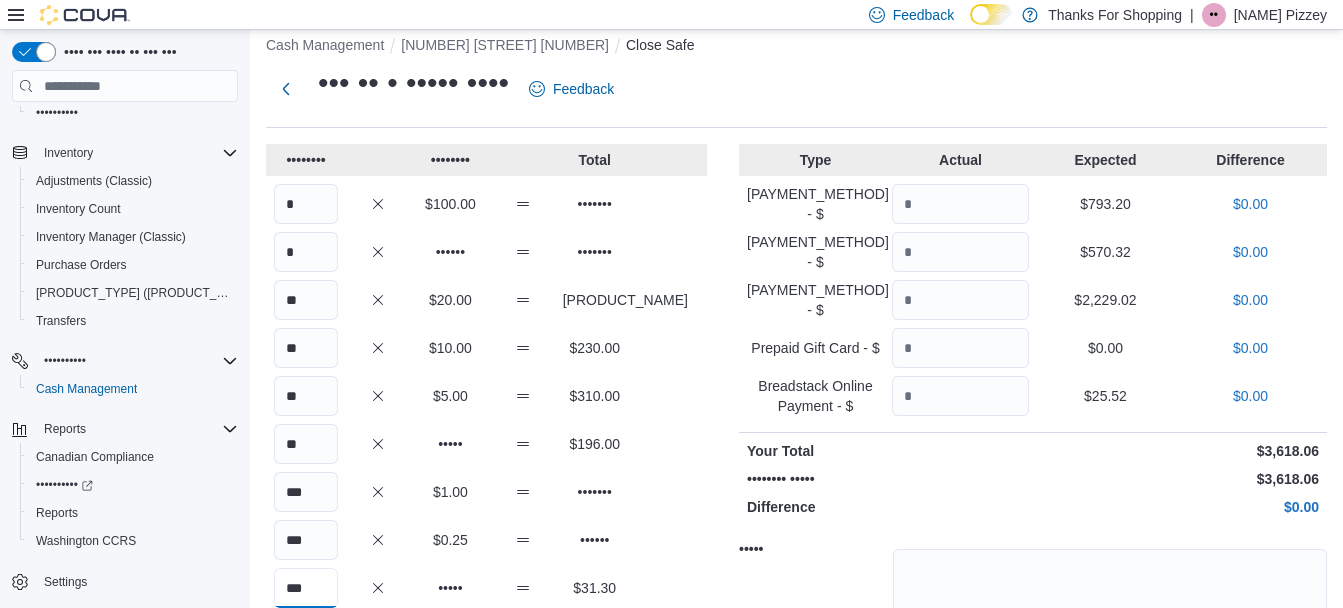 type on "•••" 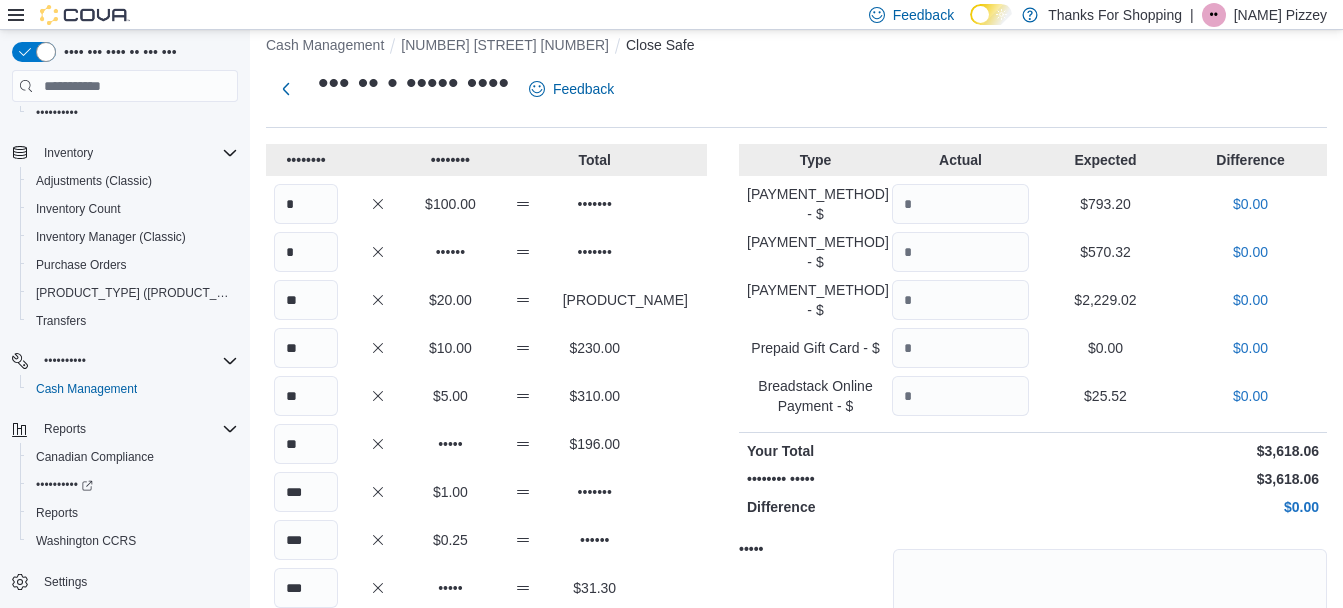 scroll, scrollTop: 240, scrollLeft: 0, axis: vertical 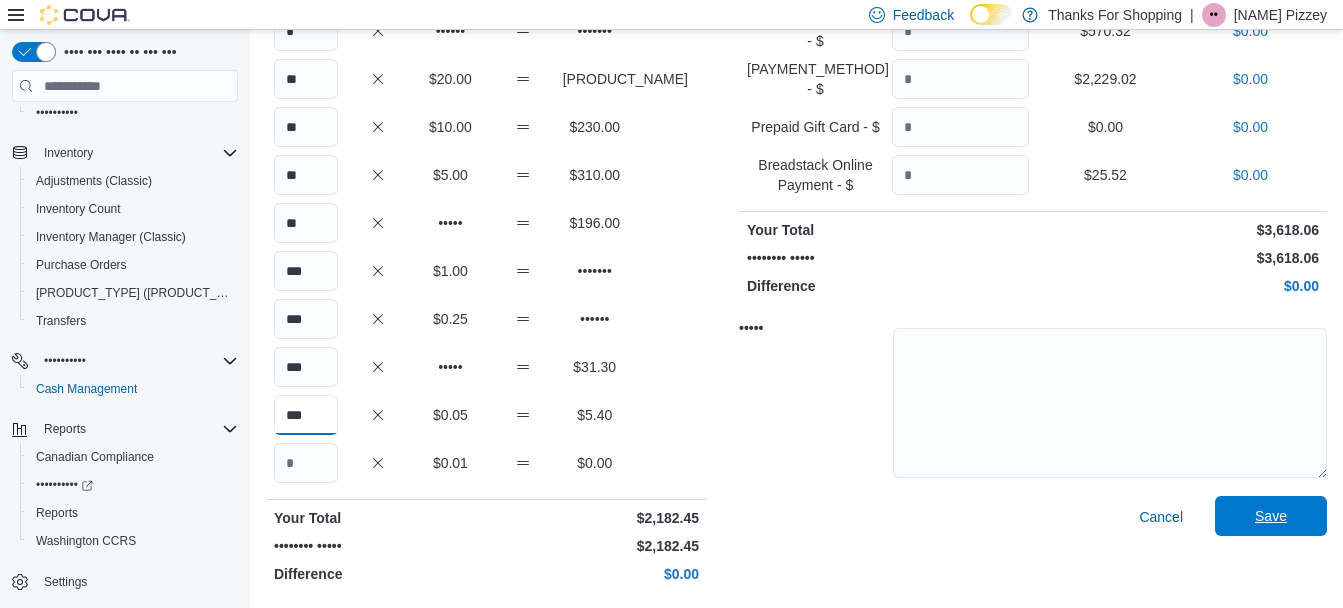 type on "•••" 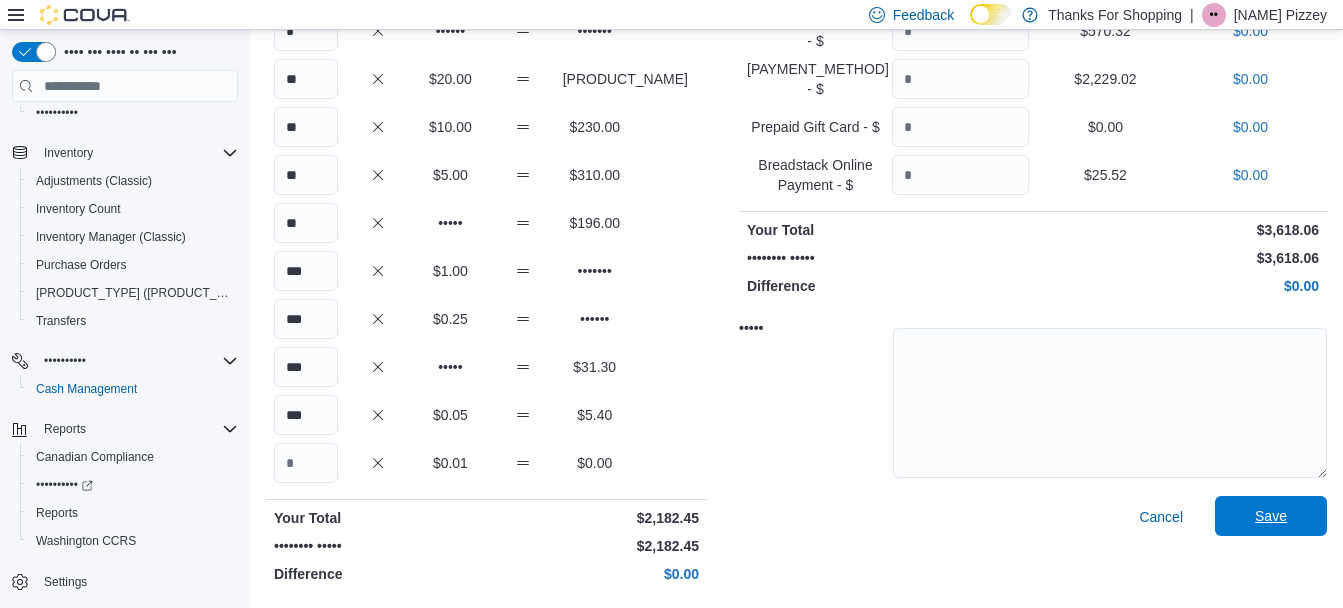 click on "Save" at bounding box center [1271, 516] 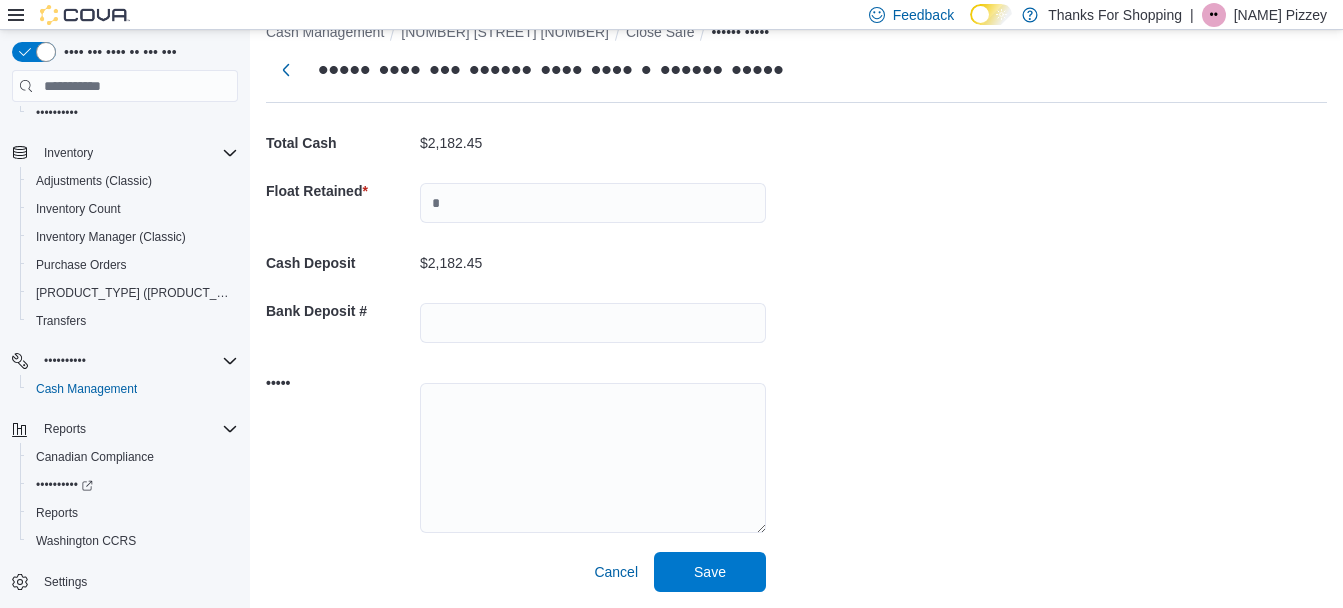 scroll, scrollTop: 44, scrollLeft: 0, axis: vertical 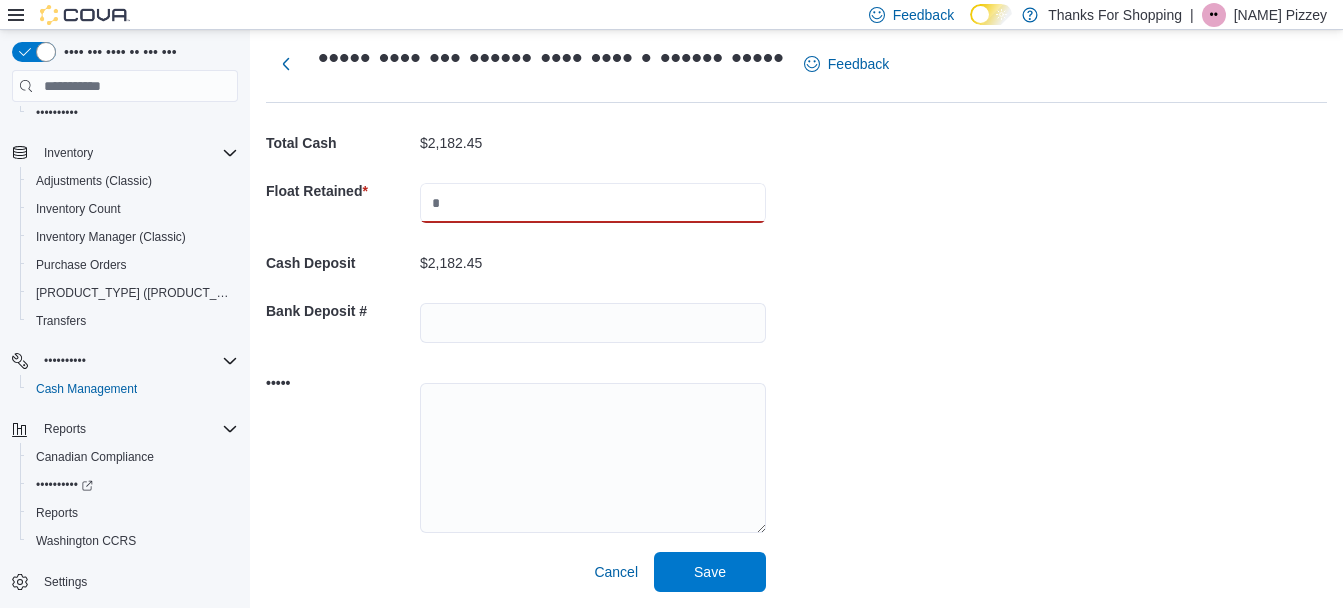 click at bounding box center (593, 203) 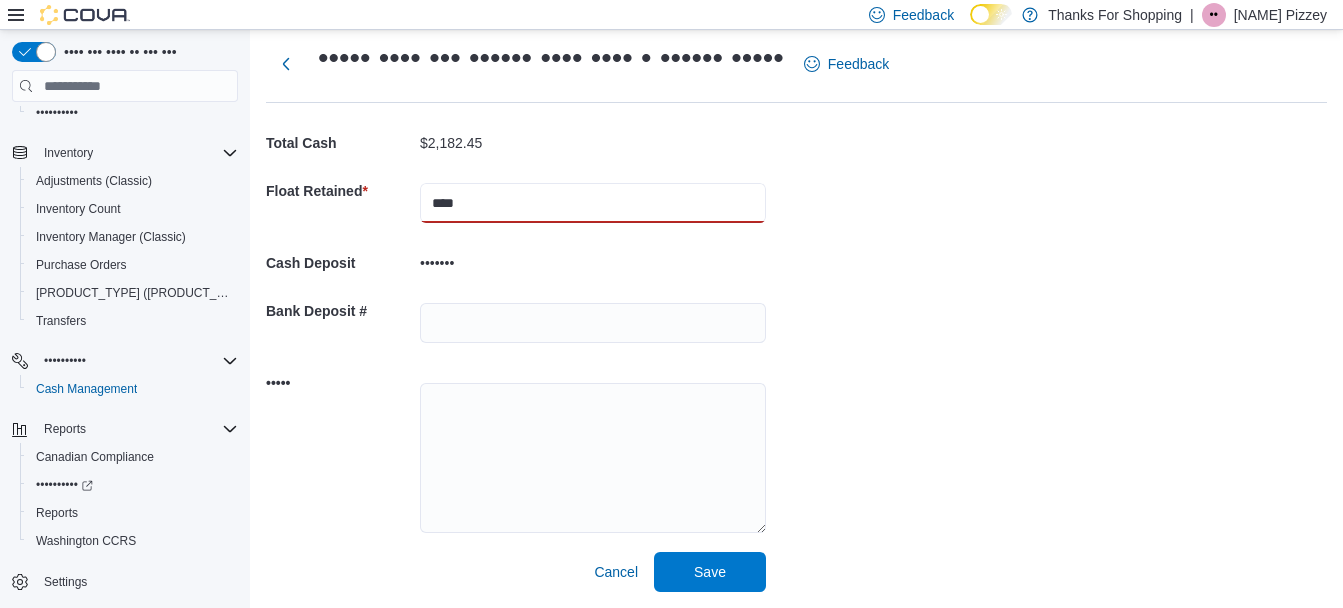 type on "••••" 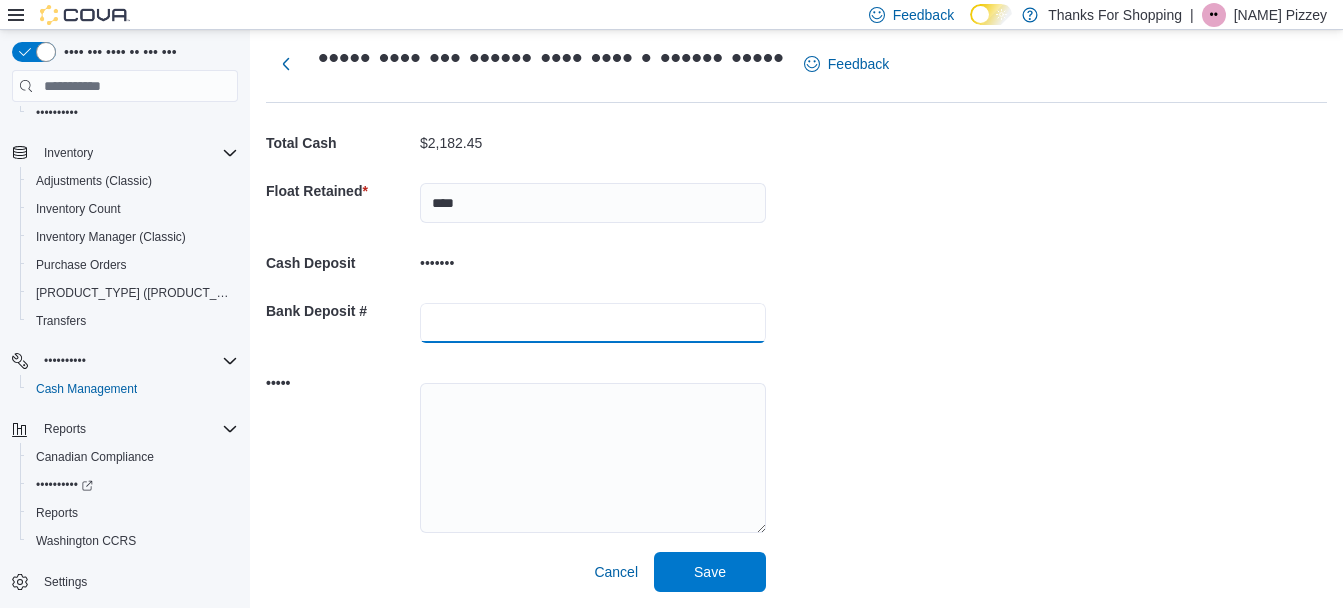 click at bounding box center (593, 323) 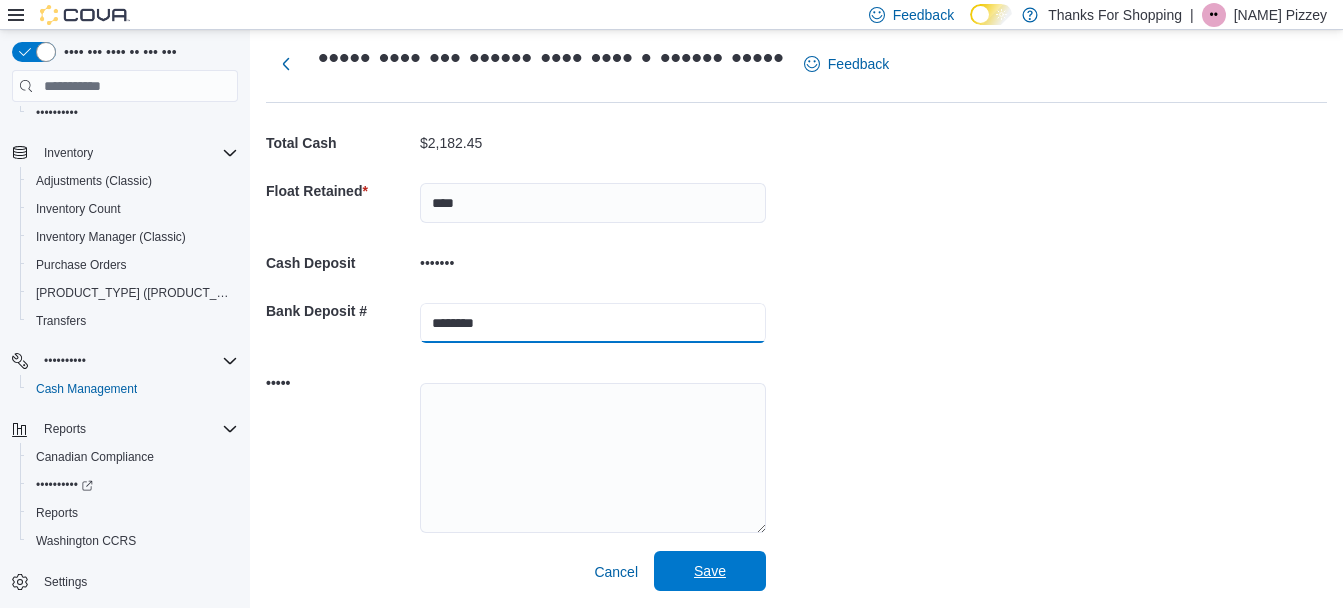 type on "••••••••" 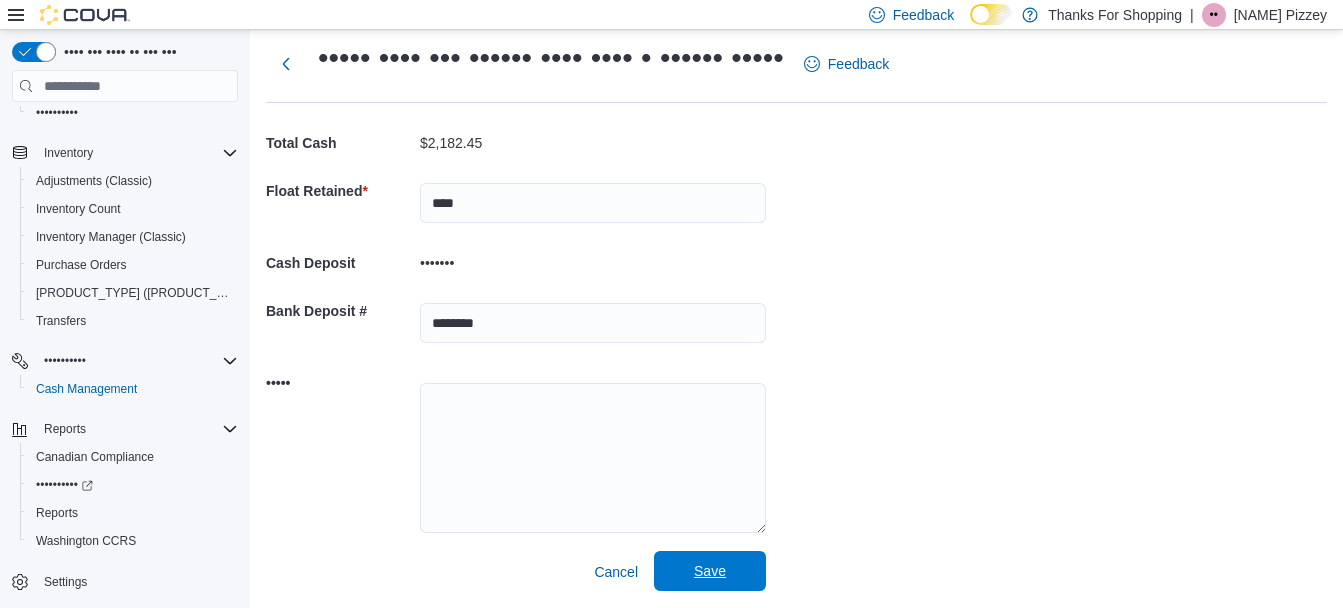 click on "Save" at bounding box center [710, 571] 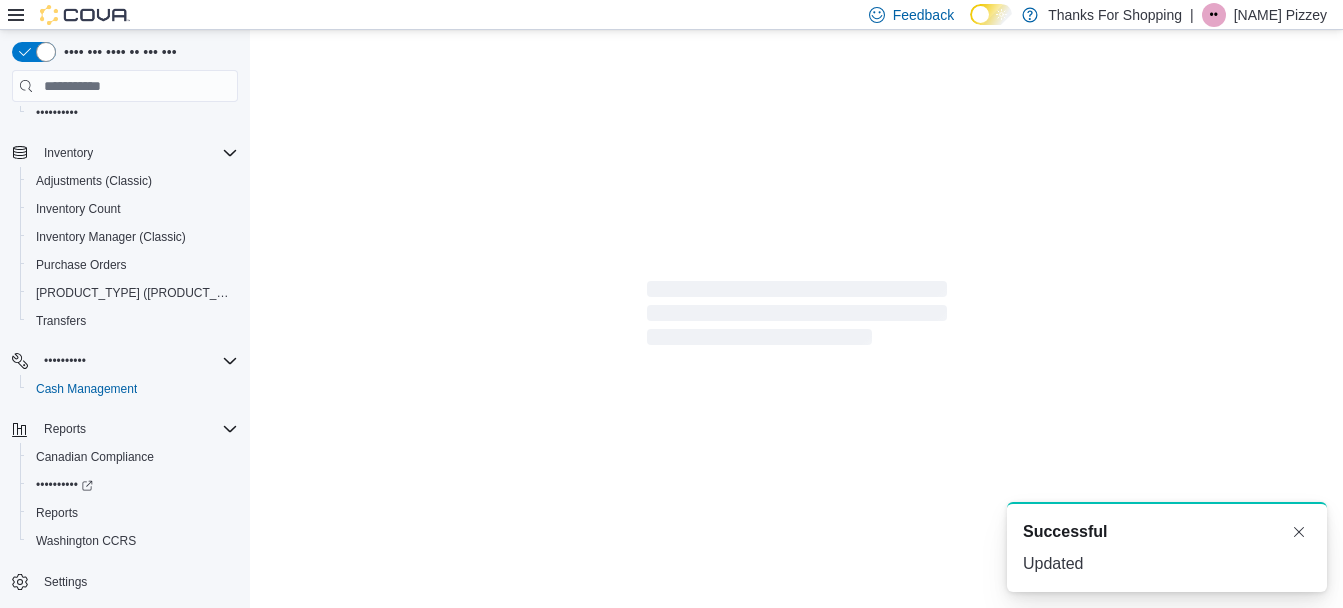 scroll, scrollTop: 5, scrollLeft: 0, axis: vertical 